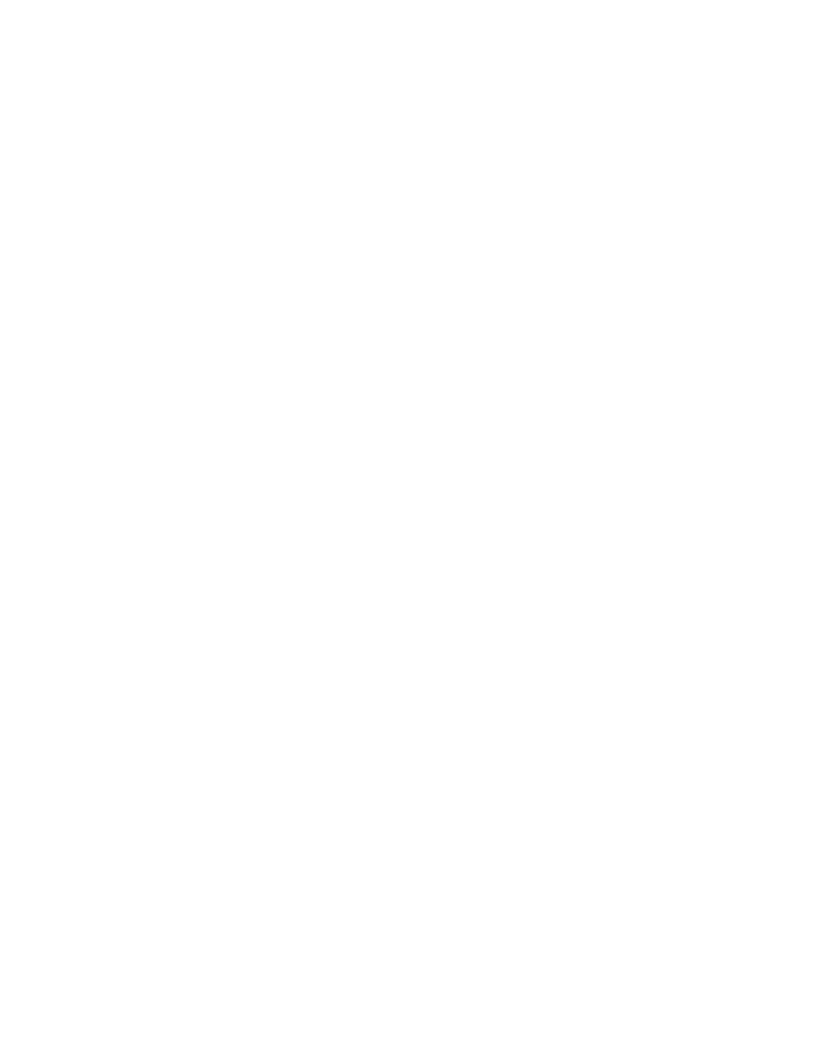 scroll, scrollTop: 0, scrollLeft: 0, axis: both 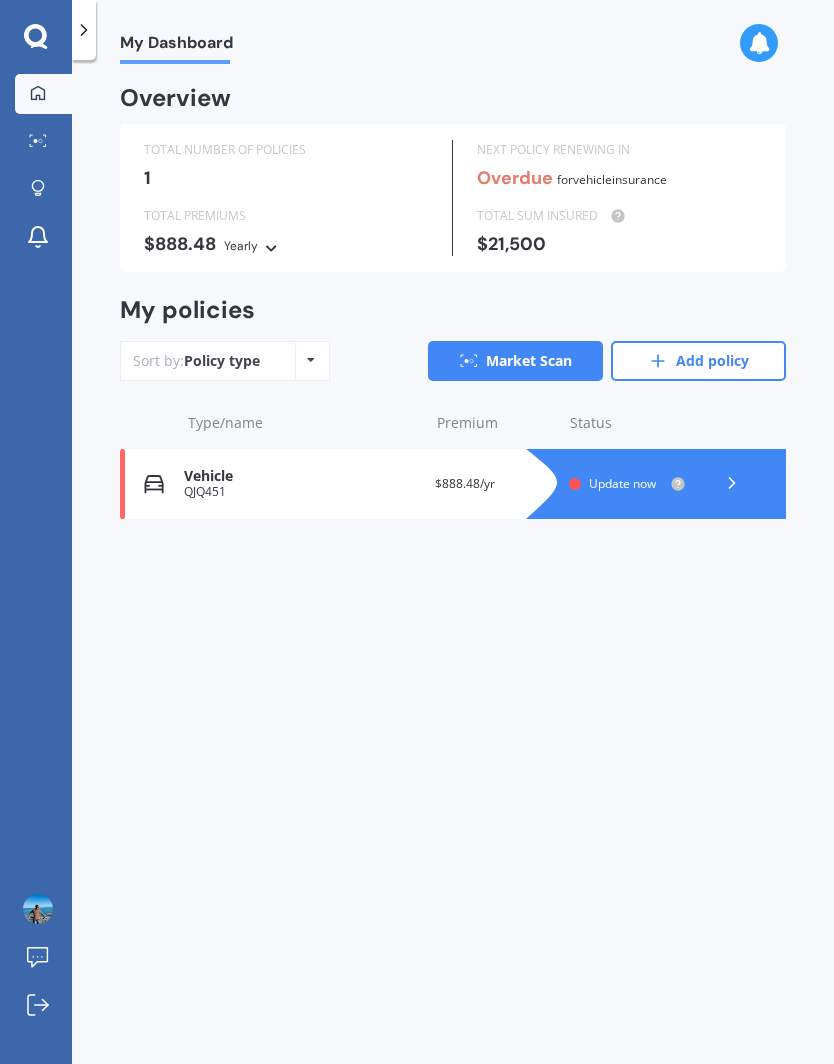 click 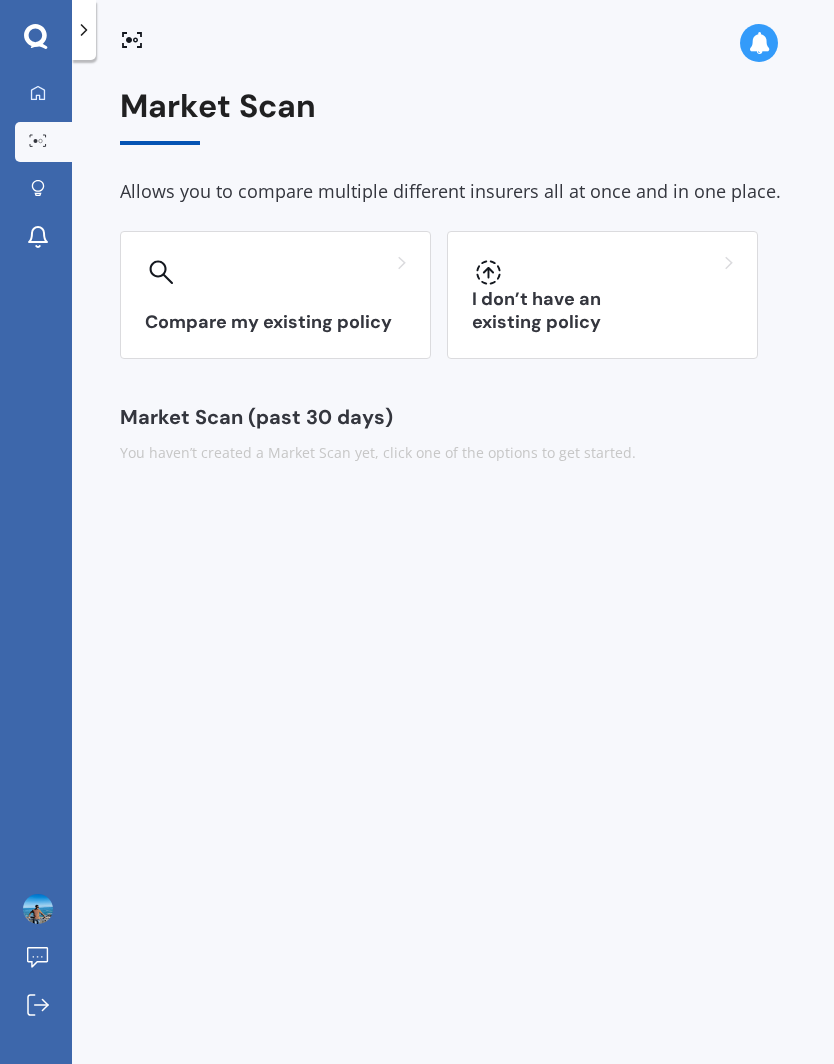 click on "I don’t have an existing policy" at bounding box center [602, 311] 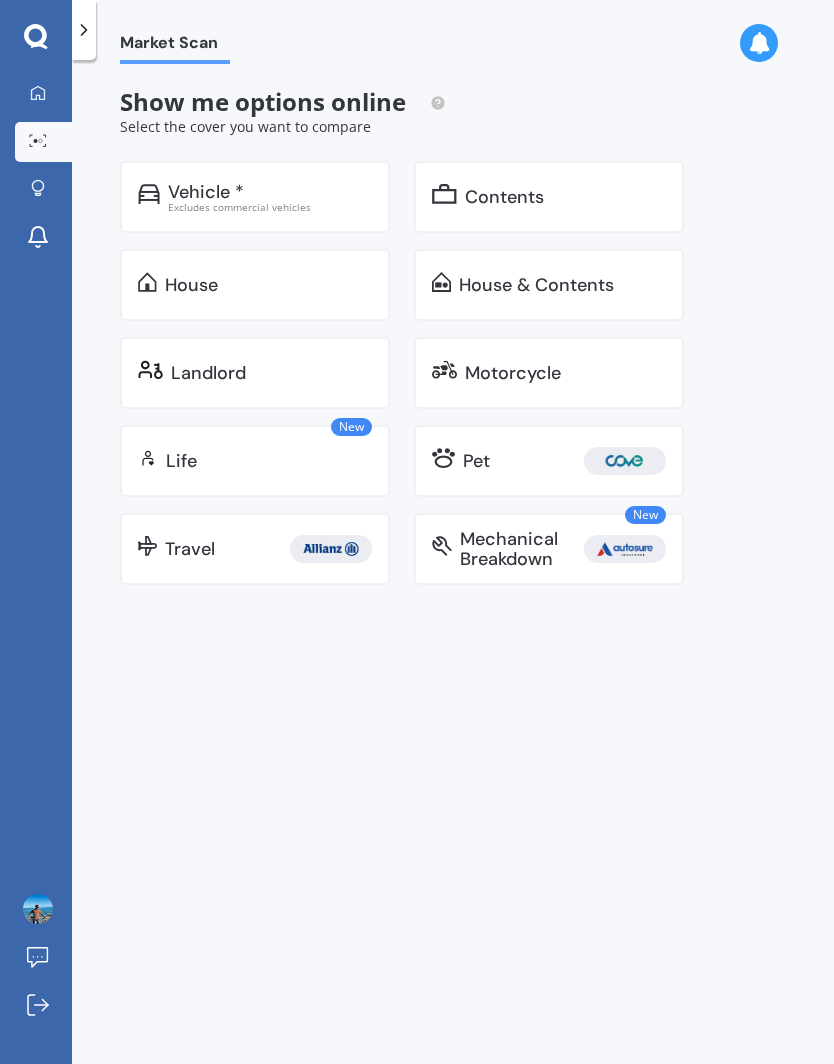 click on "Vehicle *" at bounding box center [206, 192] 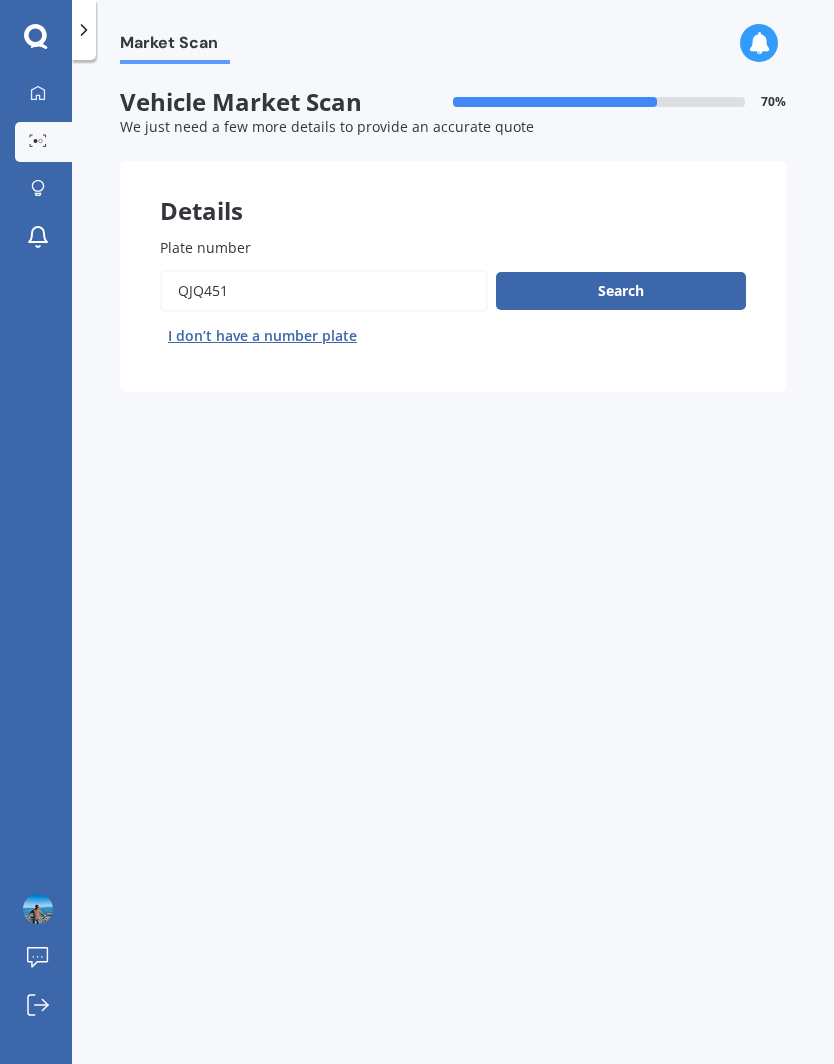 click on "Plate number" at bounding box center [324, 291] 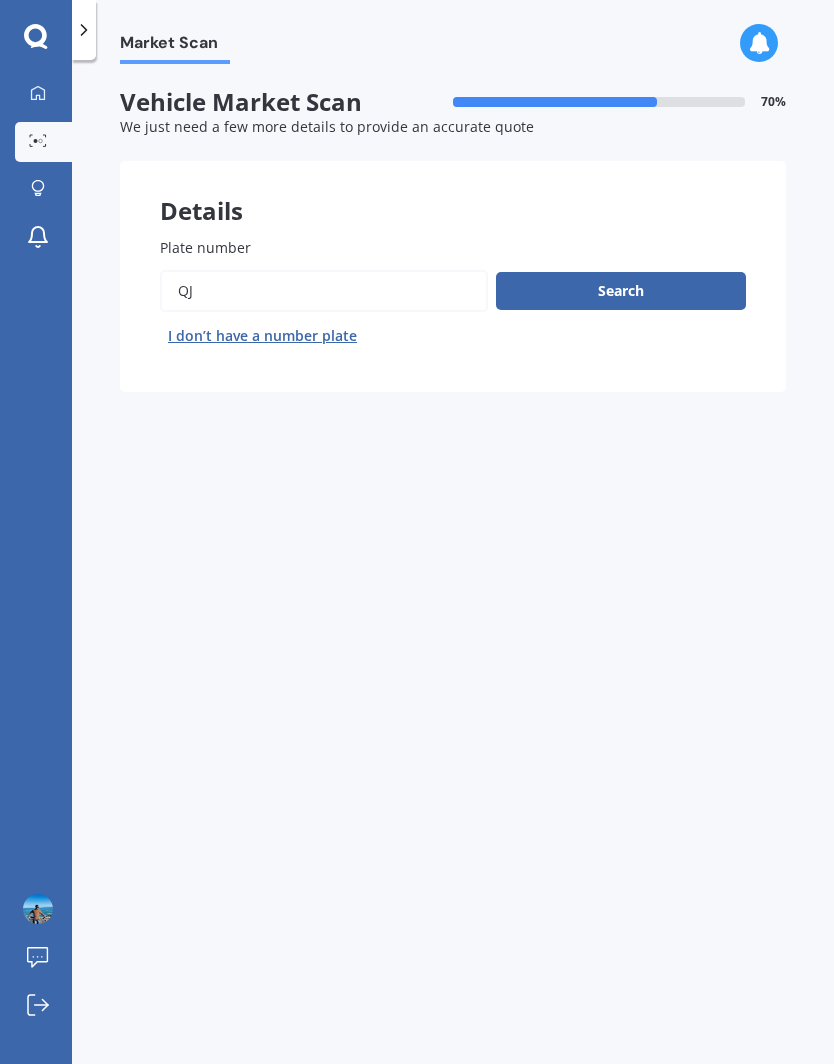 type on "Q" 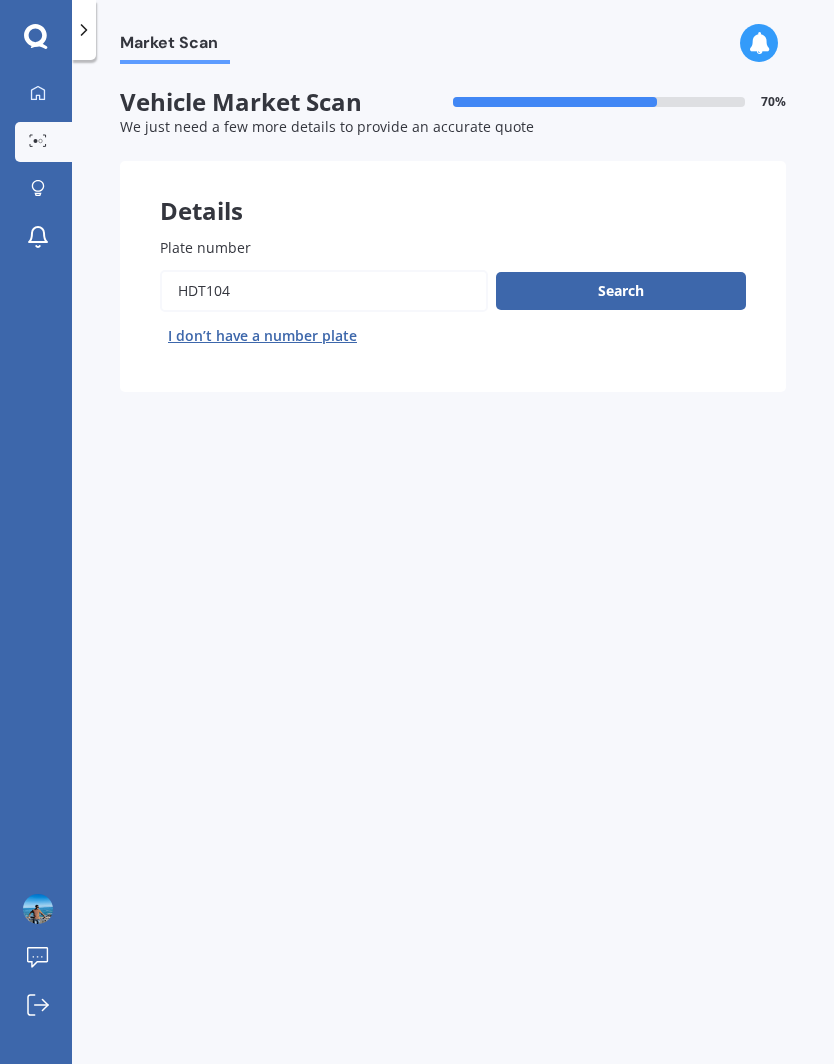 type on "HDT104" 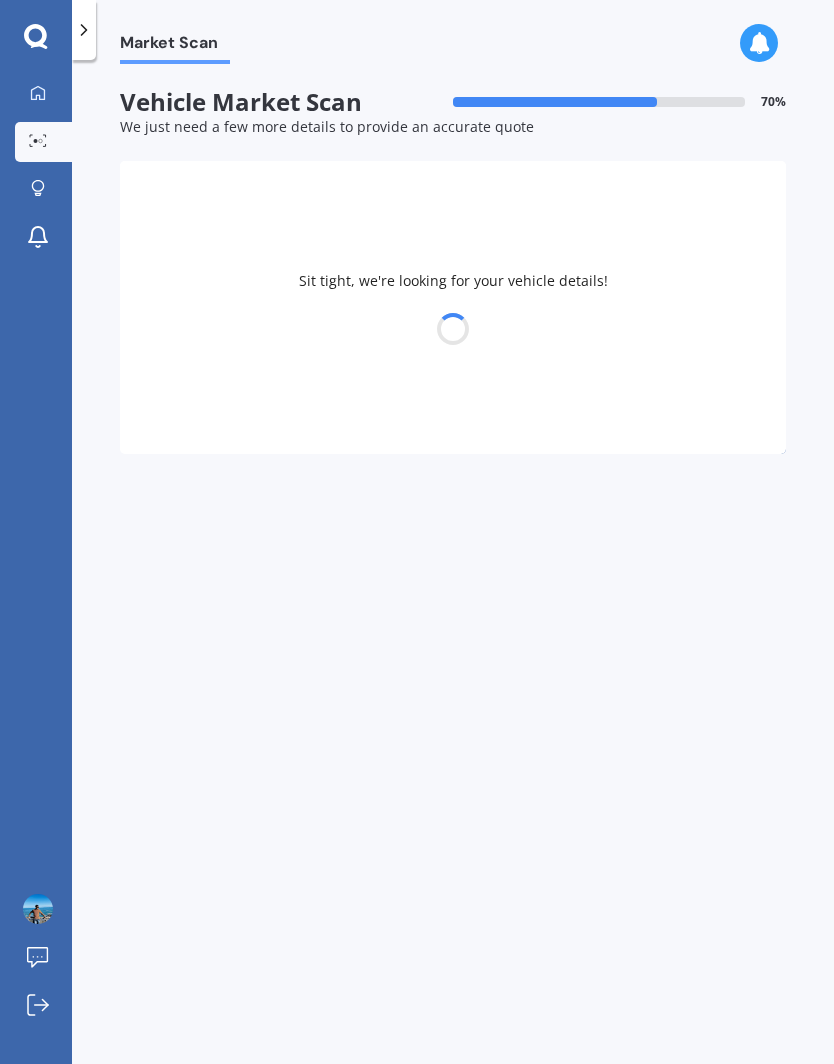 select on "TOYOTA" 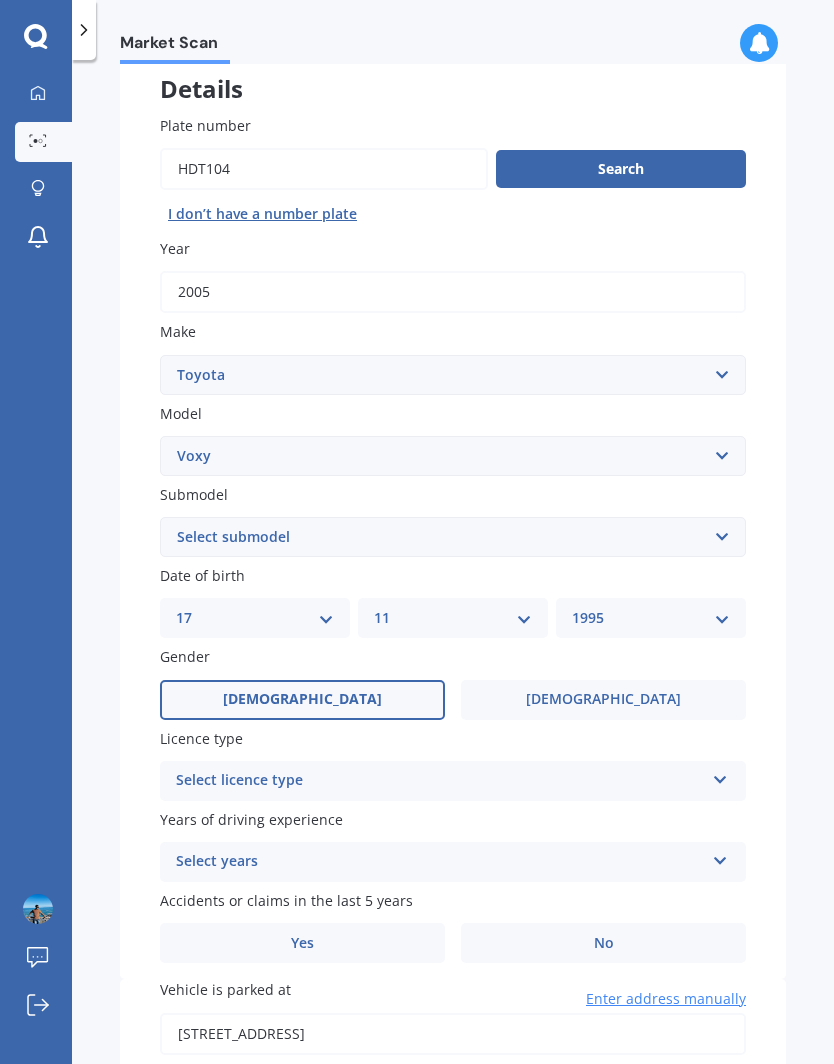 scroll, scrollTop: 123, scrollLeft: 0, axis: vertical 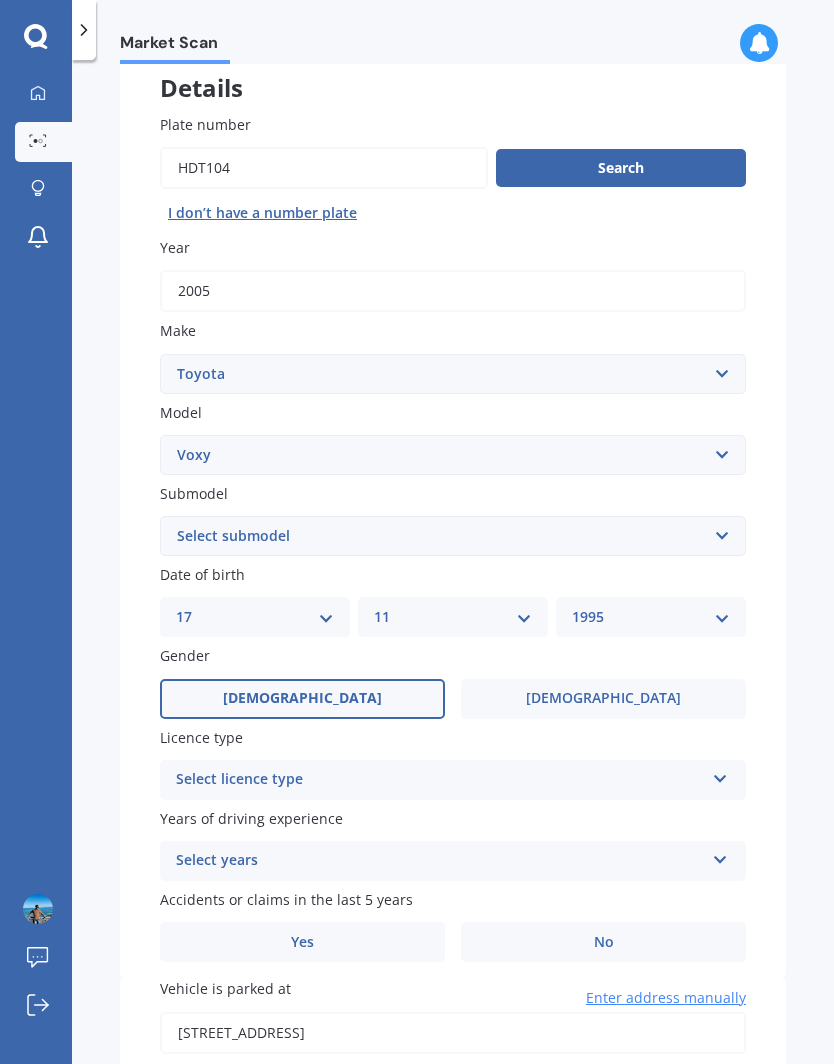 click on "Select licence type" at bounding box center [440, 780] 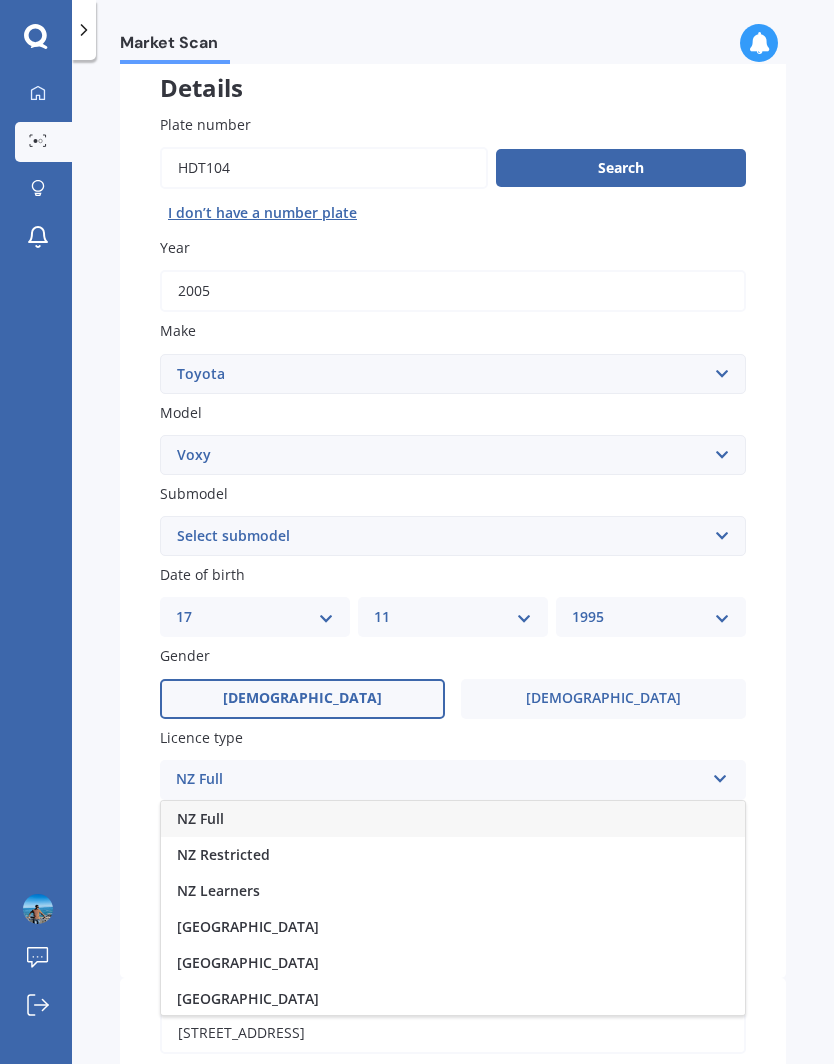 click on "NZ Full" at bounding box center (453, 819) 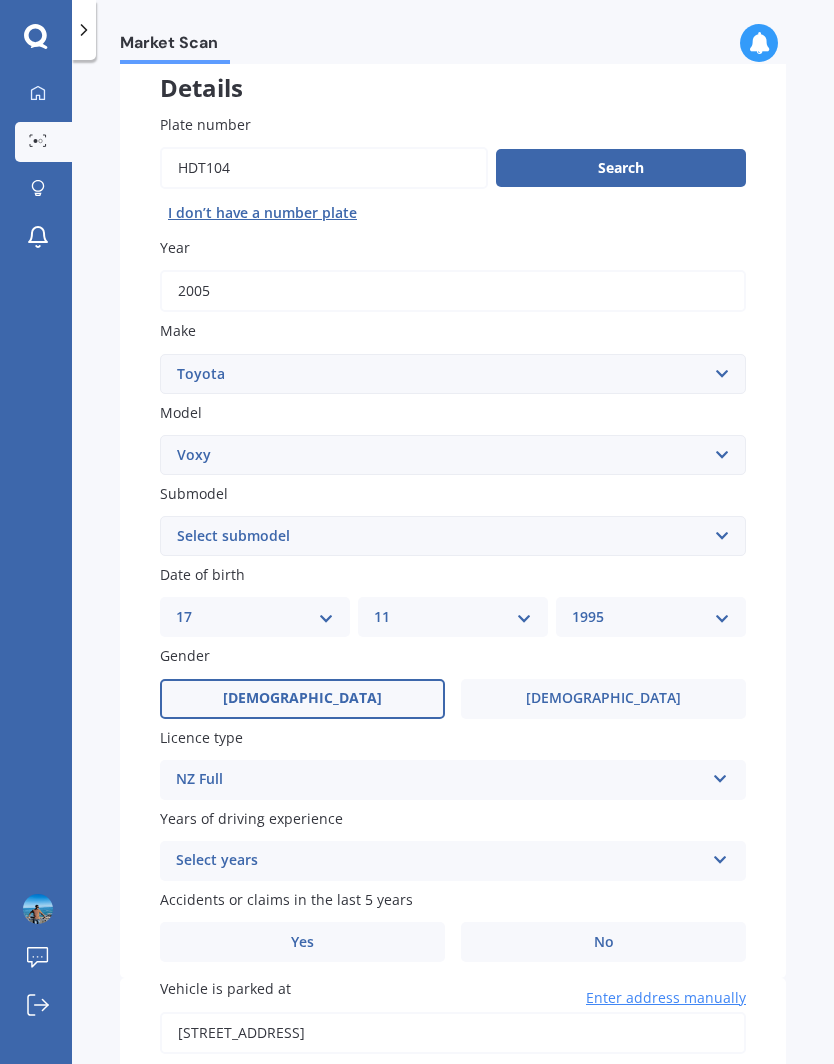 click on "Select years 5 or more years 4 years 3 years 2 years 1 year" at bounding box center [453, 861] 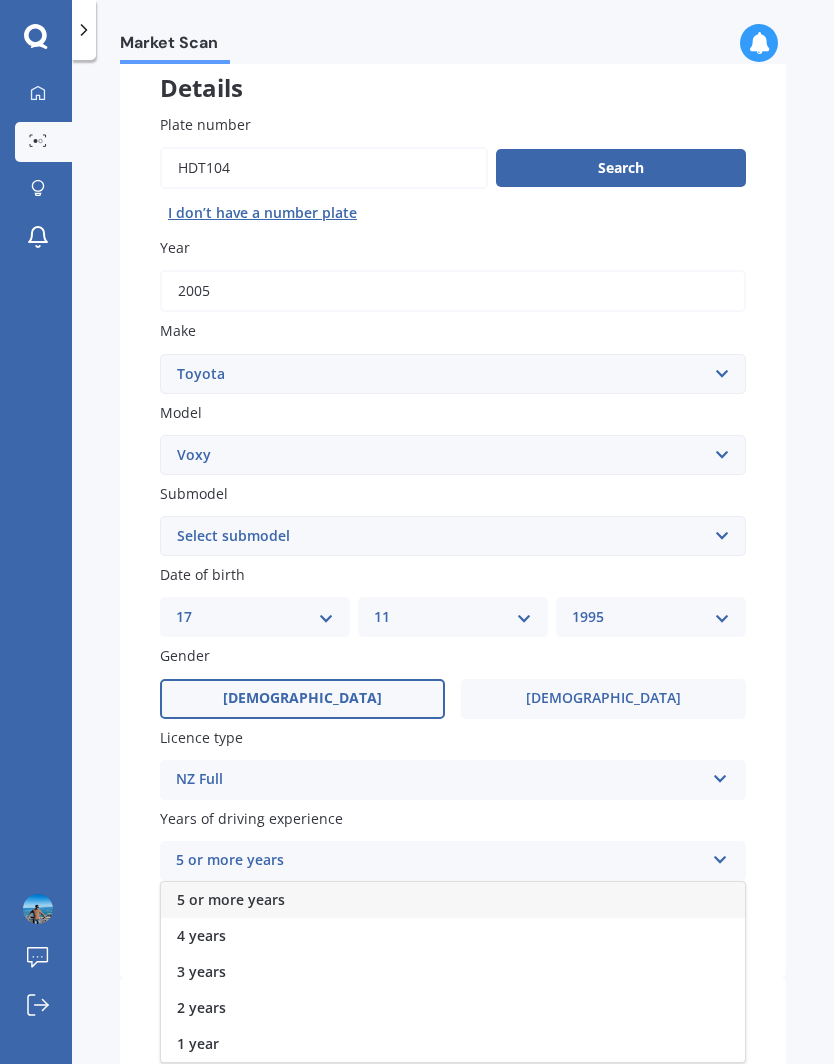 click on "5 or more years" at bounding box center [453, 900] 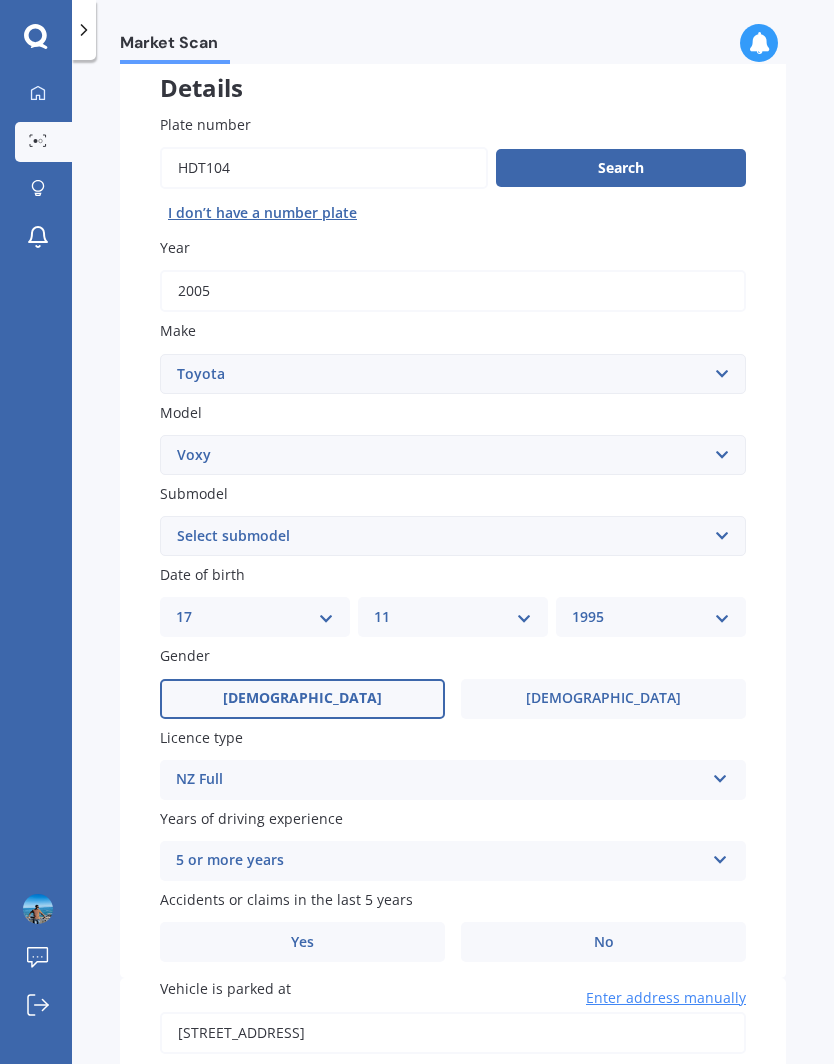 scroll, scrollTop: 311, scrollLeft: 0, axis: vertical 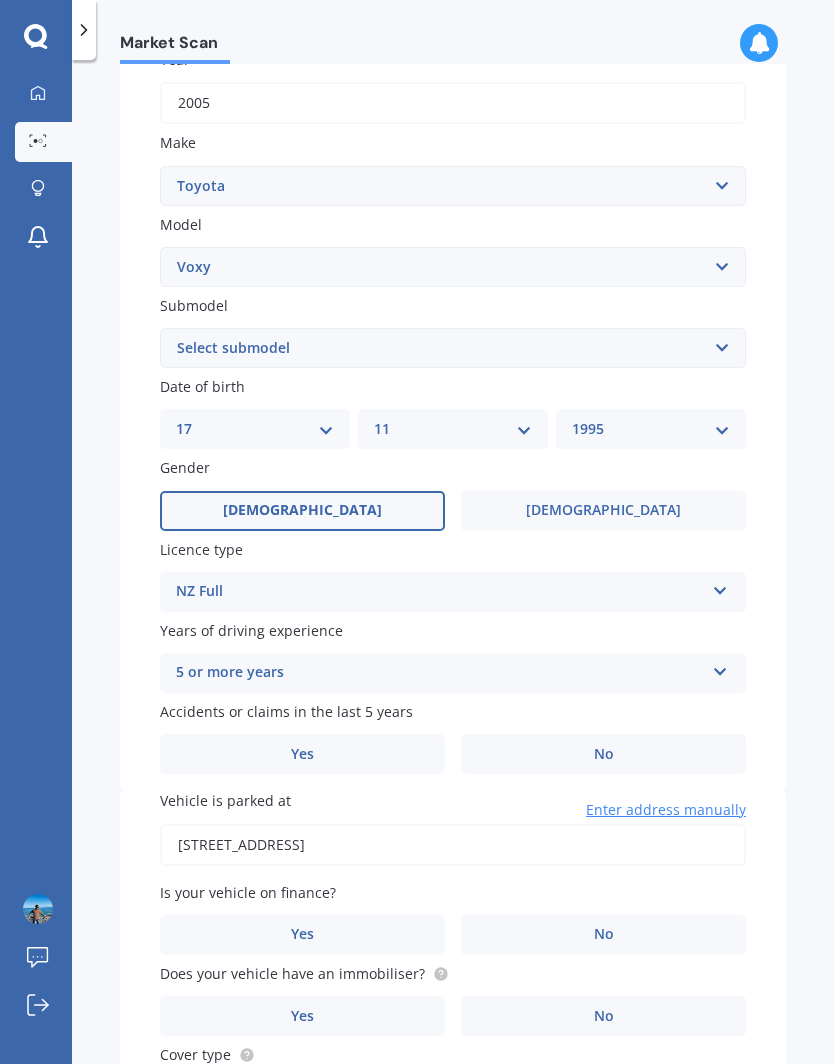 click on "No" at bounding box center (603, 754) 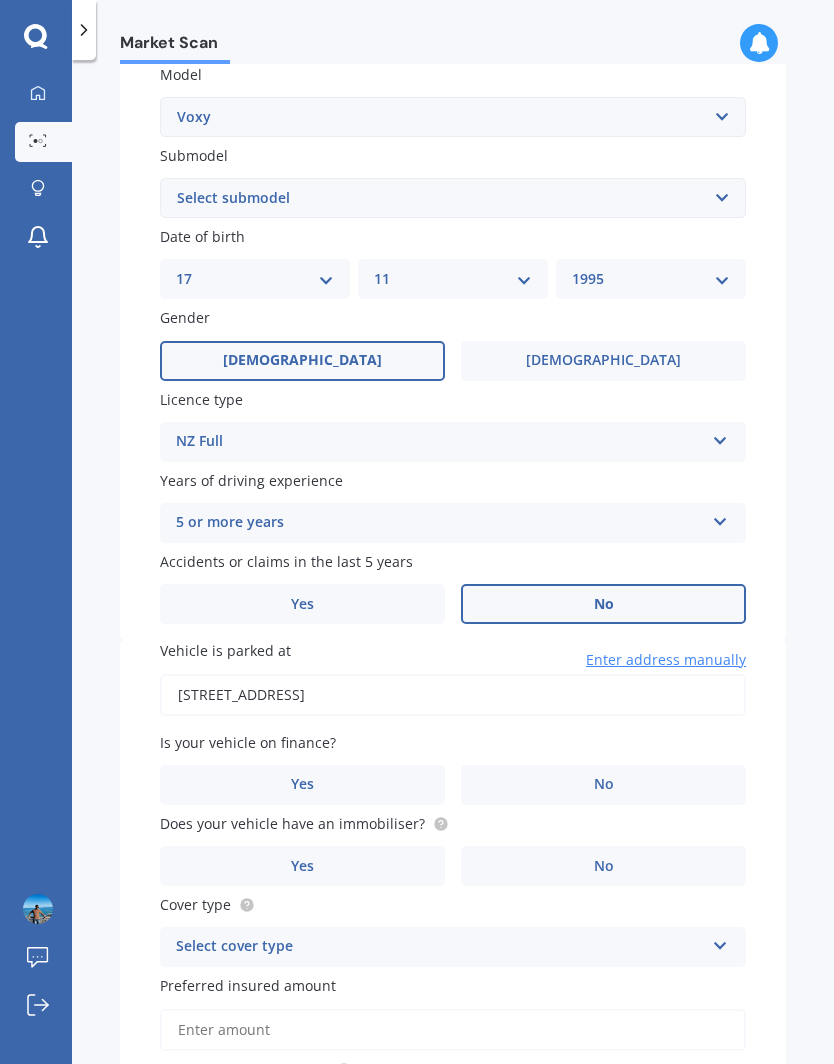 scroll, scrollTop: 488, scrollLeft: 0, axis: vertical 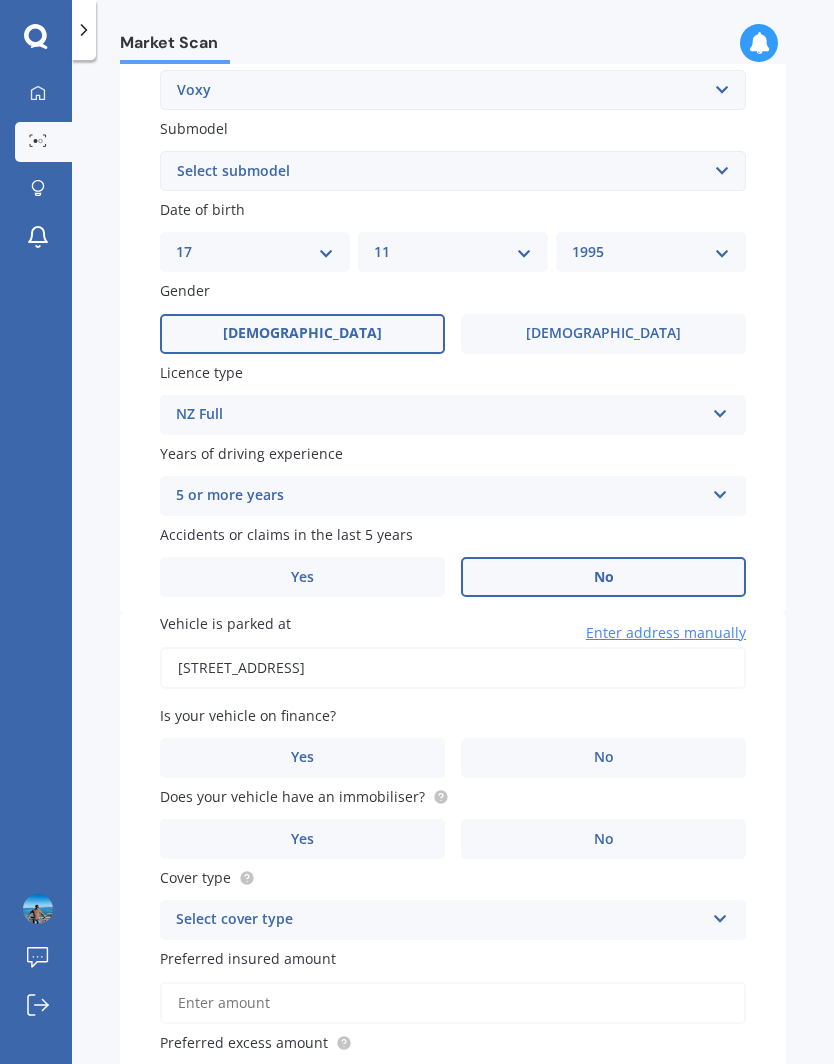 click on "No" at bounding box center [603, 758] 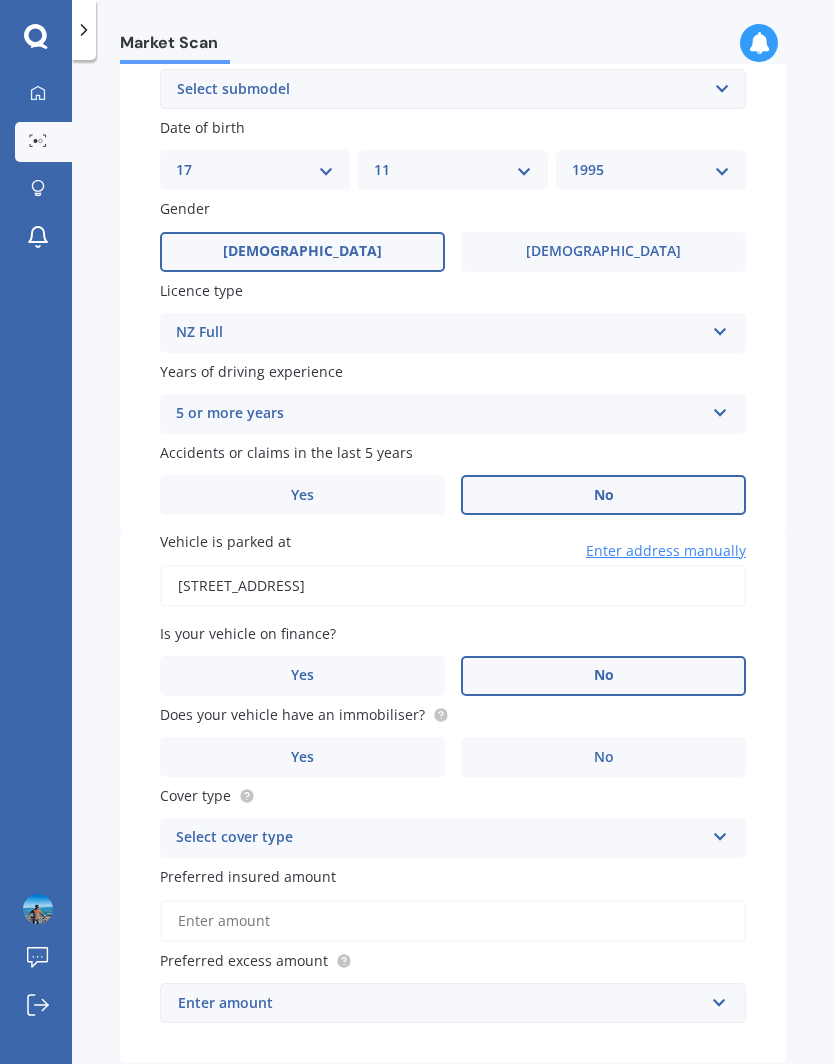 scroll, scrollTop: 569, scrollLeft: 0, axis: vertical 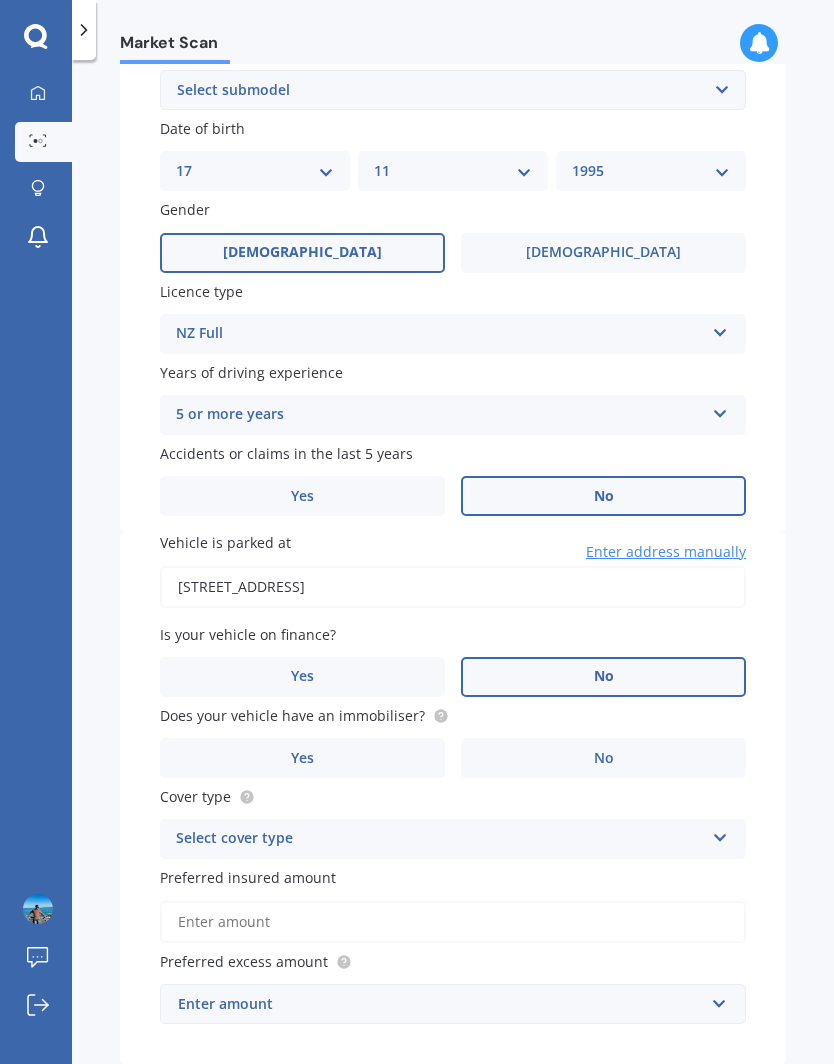 click 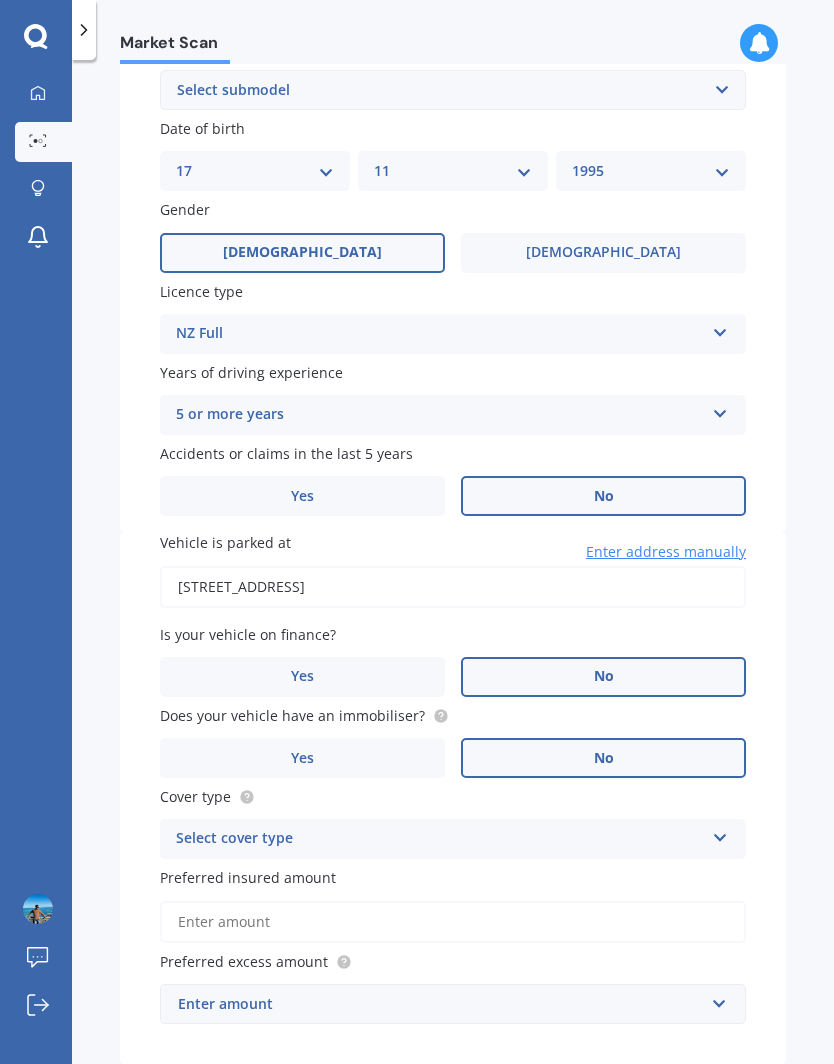 click on "Select cover type Comprehensive Third Party, Fire & Theft Third Party" at bounding box center [453, 839] 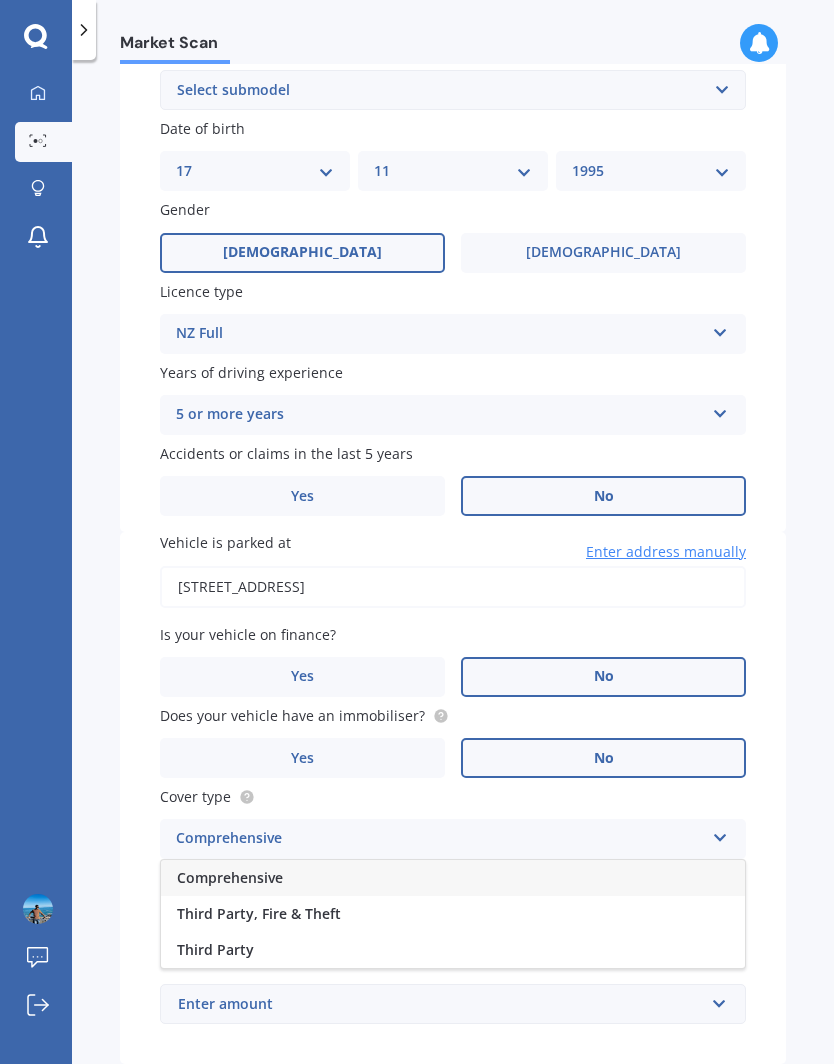 click on "Comprehensive" at bounding box center [453, 878] 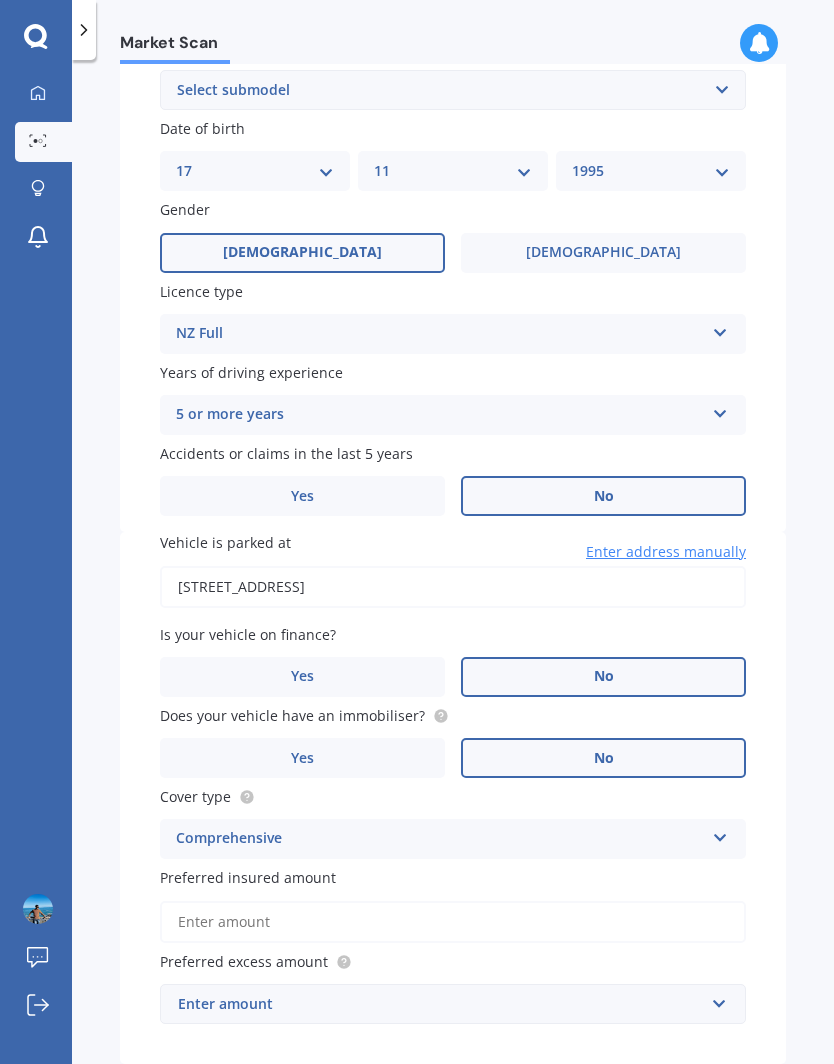 scroll, scrollTop: 87, scrollLeft: 0, axis: vertical 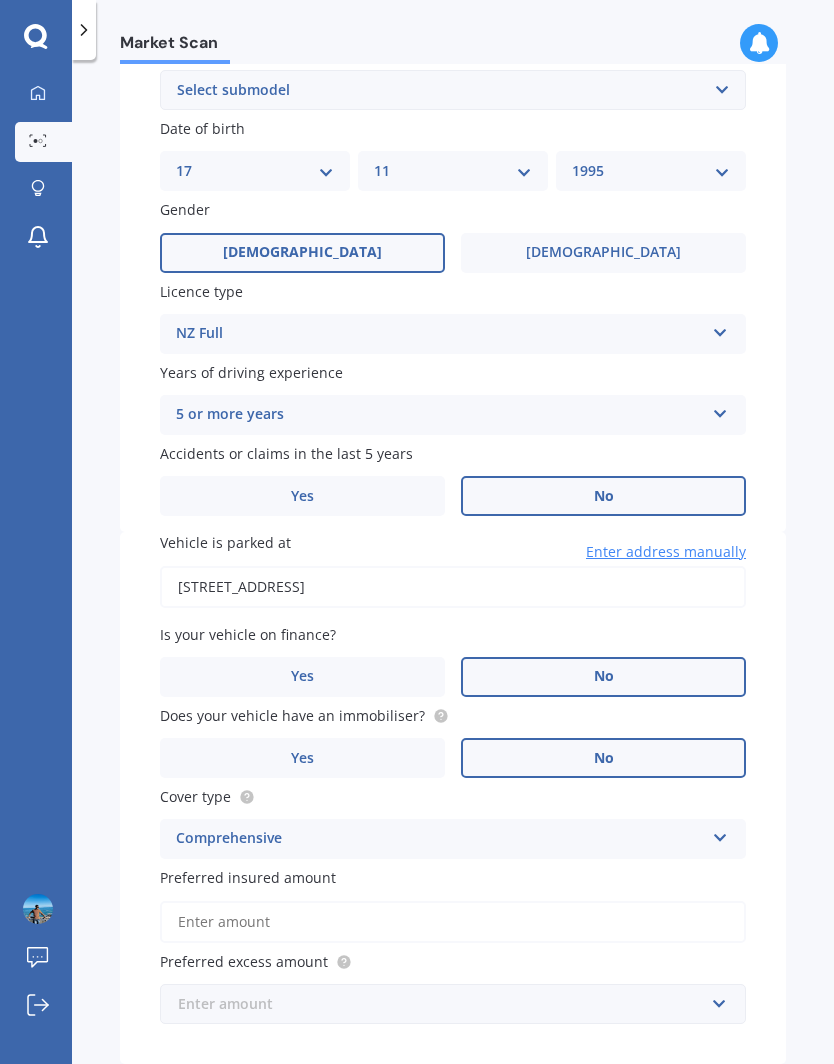 click at bounding box center (446, 1004) 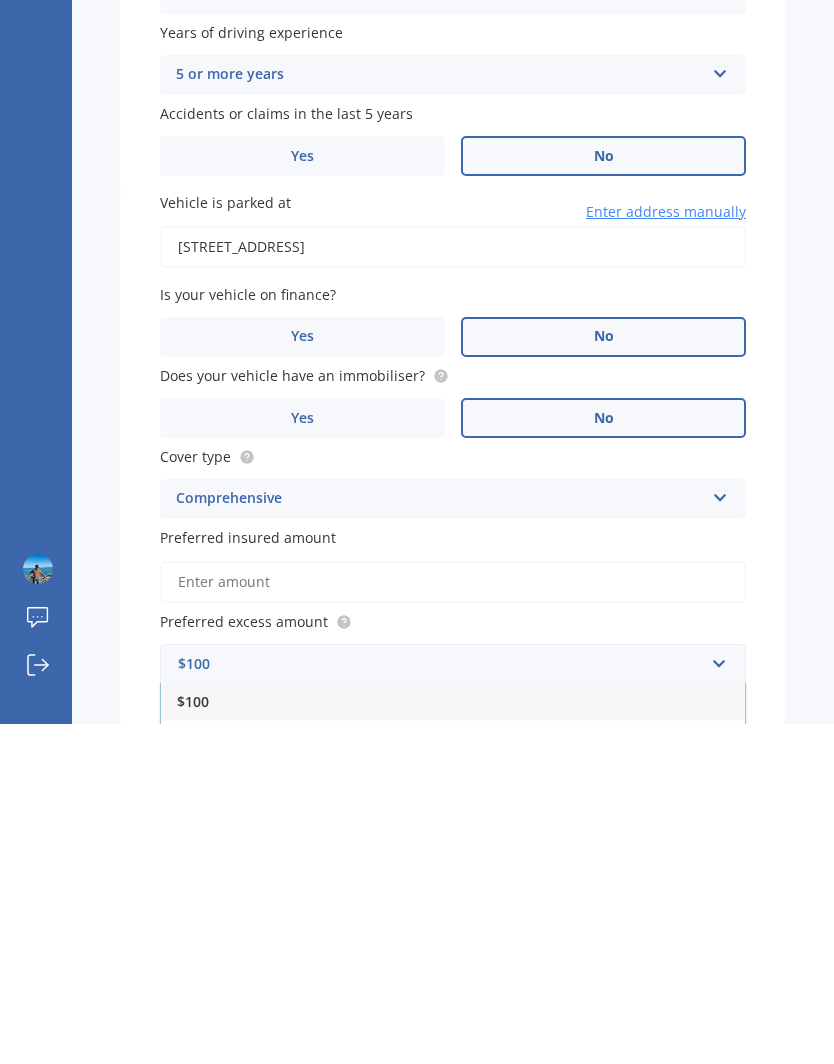 click on "$100" at bounding box center (453, 1041) 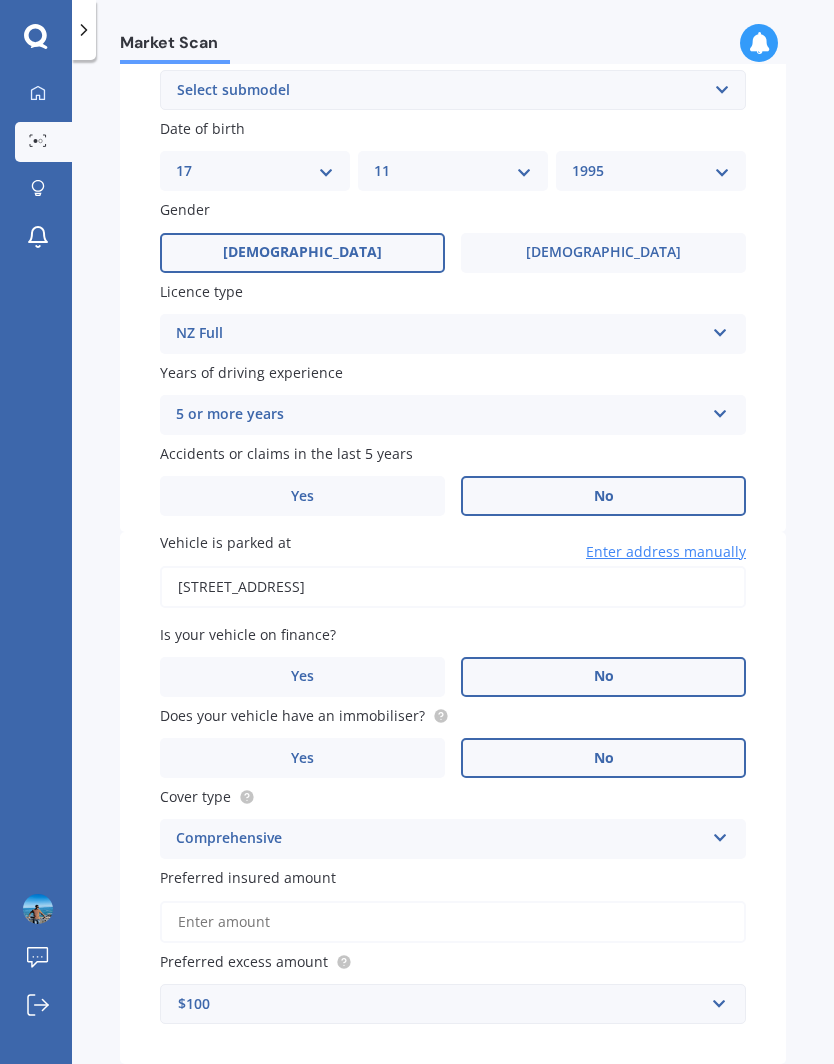click on "Preferred insured amount" at bounding box center [453, 922] 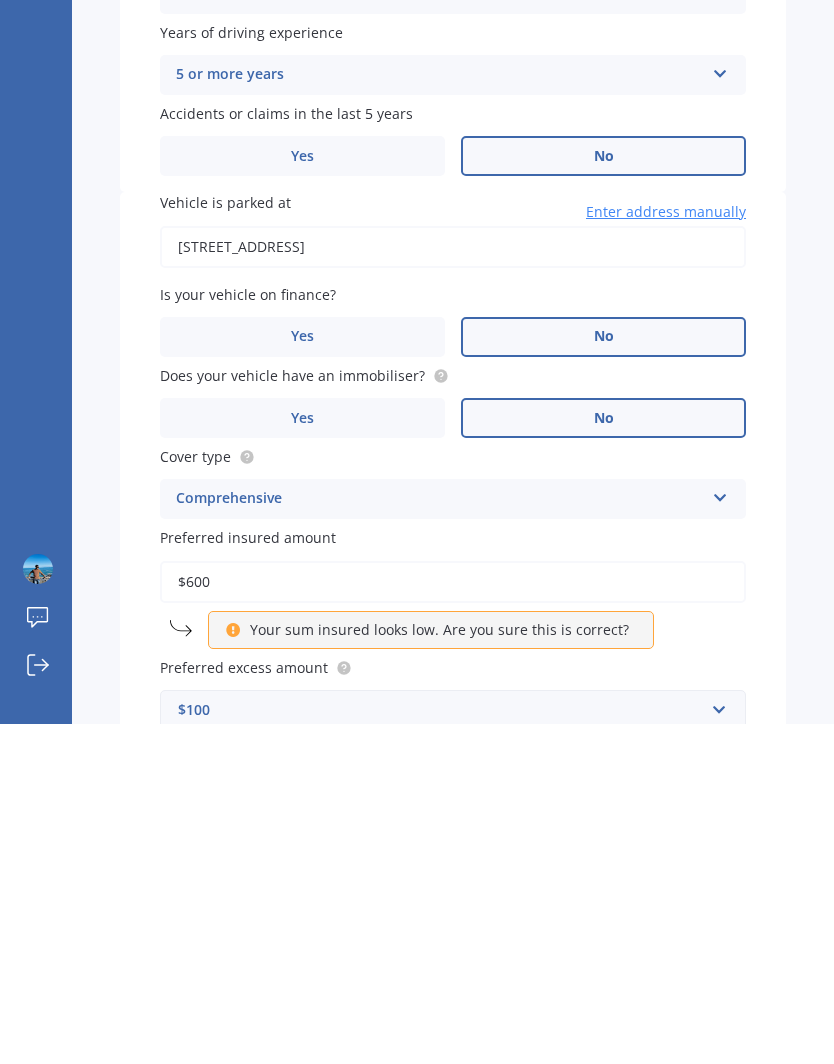 type on "$6,000" 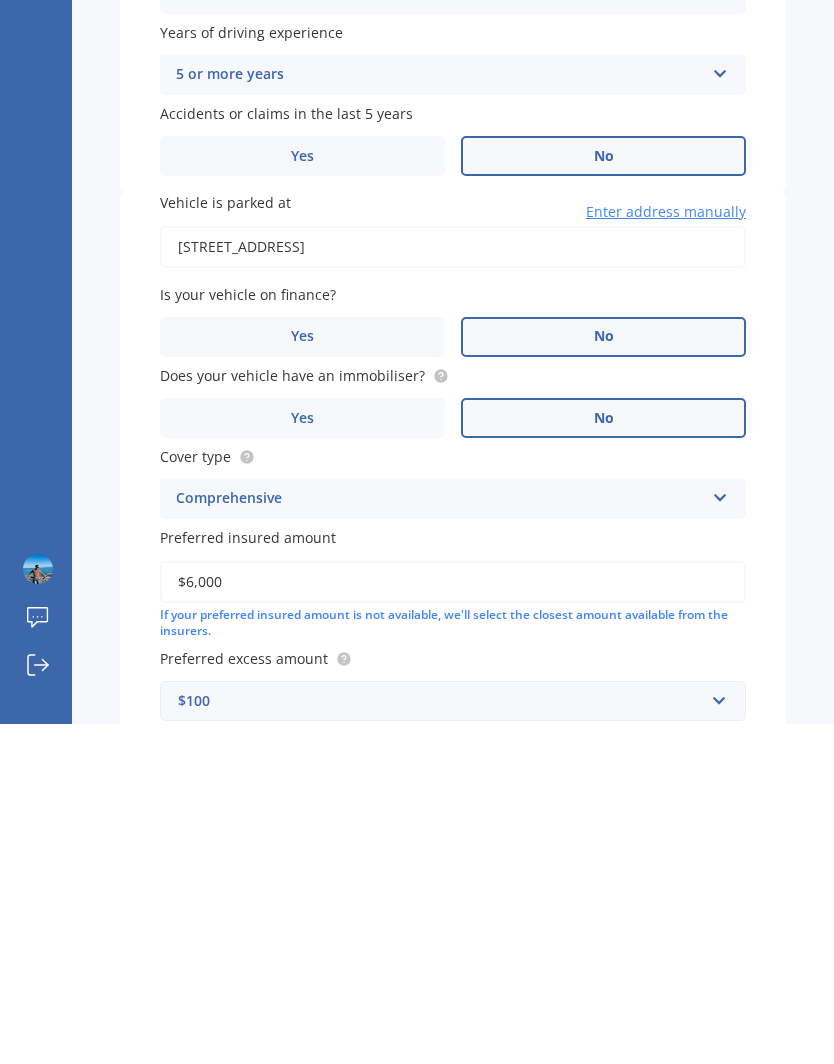 click on "Market Scan Vehicle Market Scan 70 % We just need a few more details to provide an accurate quote Details Plate number Search I don’t have a number plate Year [DATE] Make Select make AC ALFA ROMEO ASTON [PERSON_NAME] AUDI AUSTIN BEDFORD Bentley BMW BYD CADILLAC CAN-AM CHERY CHEVROLET CHRYSLER Citroen CRUISEAIR CUPRA DAEWOO DAIHATSU DAIMLER DAMON DIAHATSU DODGE EXOCET FACTORY FIVE FERRARI FIAT Fiord FLEETWOOD FORD FOTON FRASER GEELY GENESIS GEORGIE BOY GMC GREAT WALL GWM [PERSON_NAME] HINO [PERSON_NAME] HOLIDAY RAMBLER HONDA HUMMER HYUNDAI INFINITI ISUZU IVECO JAC JAECOO JAGUAR JEEP KGM KIA LADA LAMBORGHINI LANCIA LANDROVER LDV LEXUS LINCOLN LOTUS LUNAR M.G M.G. MAHINDRA MASERATI MAZDA MCLAREN MERCEDES AMG Mercedes Benz MERCEDES-AMG MERCURY MINI MITSUBISHI [PERSON_NAME] NEWMAR NISSAN OMODA OPEL OXFORD PEUGEOT Plymouth Polestar PONTIAC PORSCHE PROTON RAM Range Rover Rayne RENAULT ROLLS ROYCE ROVER SAAB SATURN SEAT SHELBY SKODA SMART SSANGYONG SUBARU SUZUKI TATA TESLA TIFFIN Toyota TRIUMPH TVR Vauxhall VOLKSWAGEN VOLVO ZX 86" at bounding box center (453, 566) 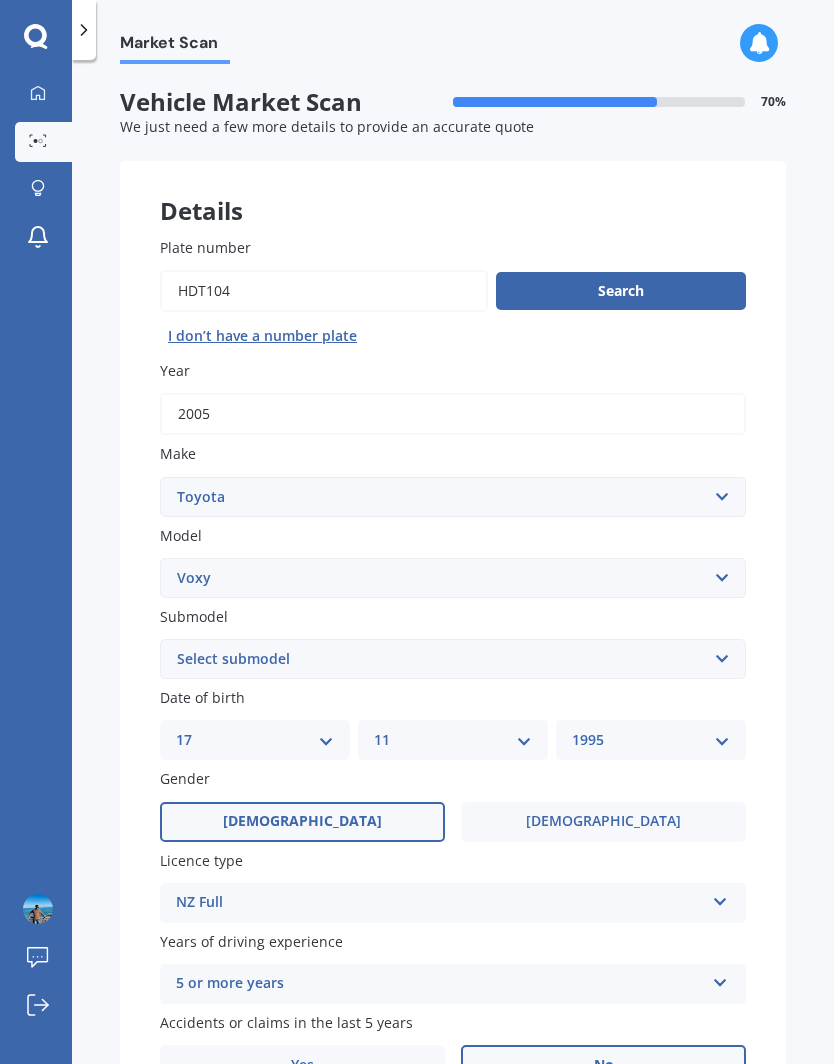 scroll, scrollTop: 0, scrollLeft: 0, axis: both 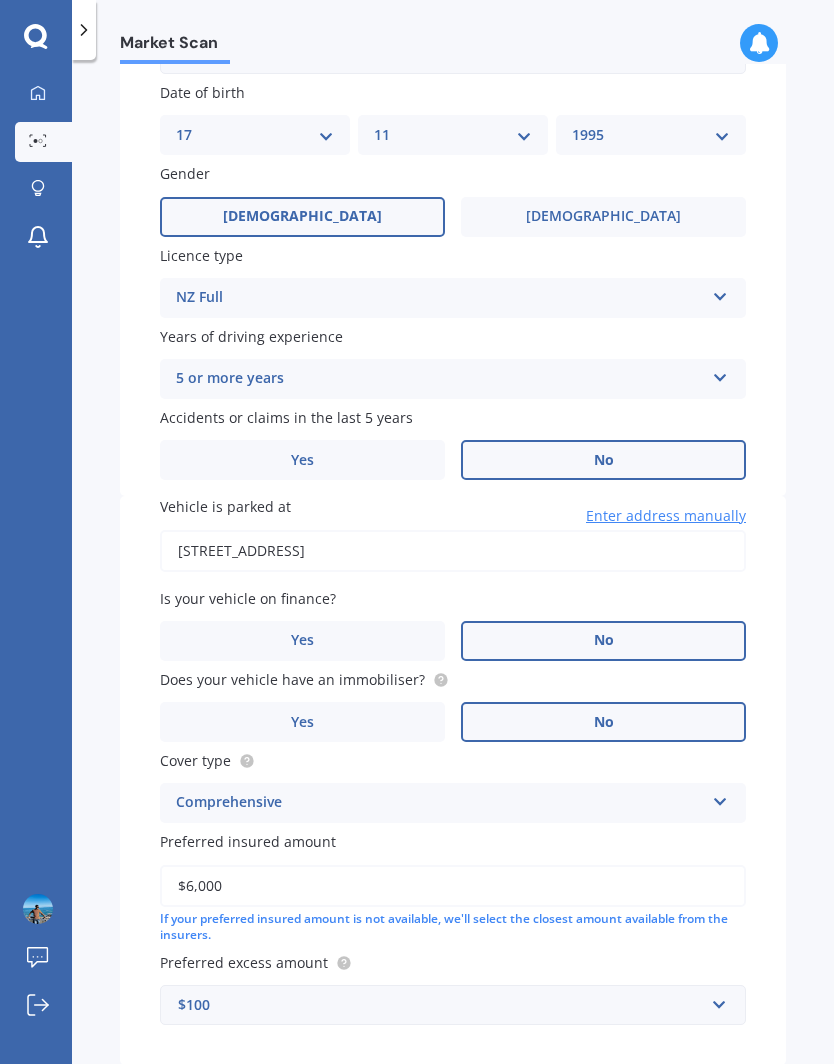 click on "Next" at bounding box center [661, 1108] 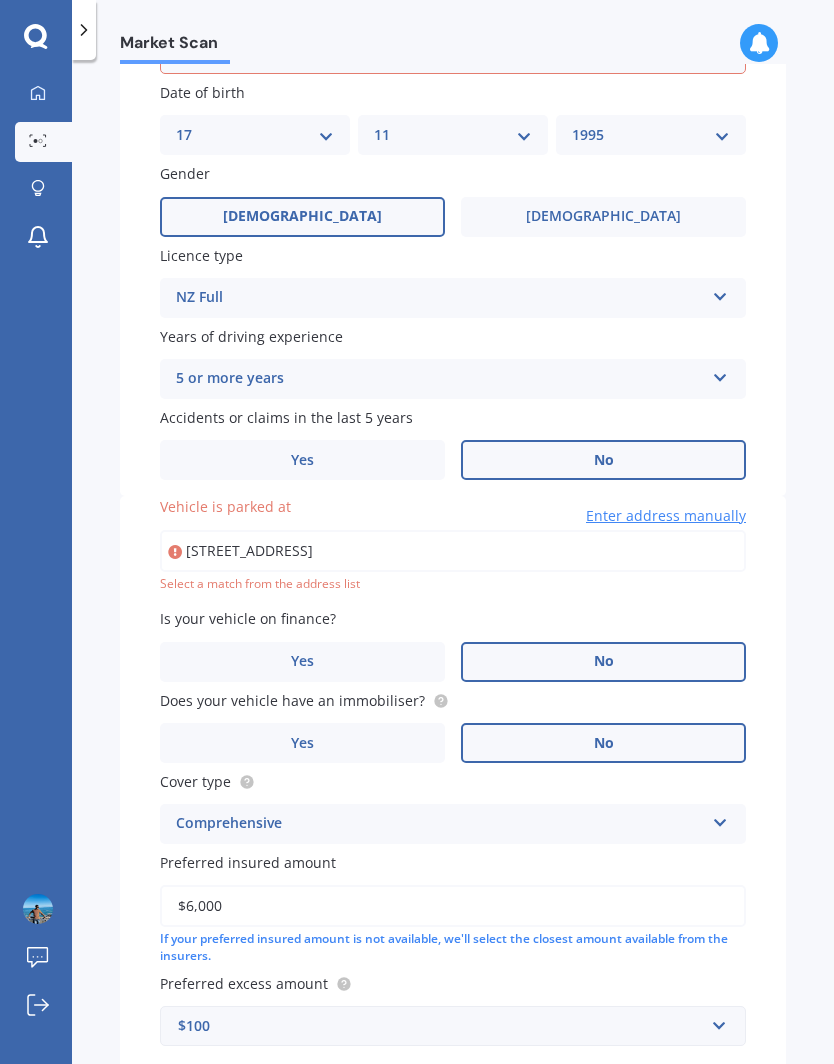scroll, scrollTop: 574, scrollLeft: 0, axis: vertical 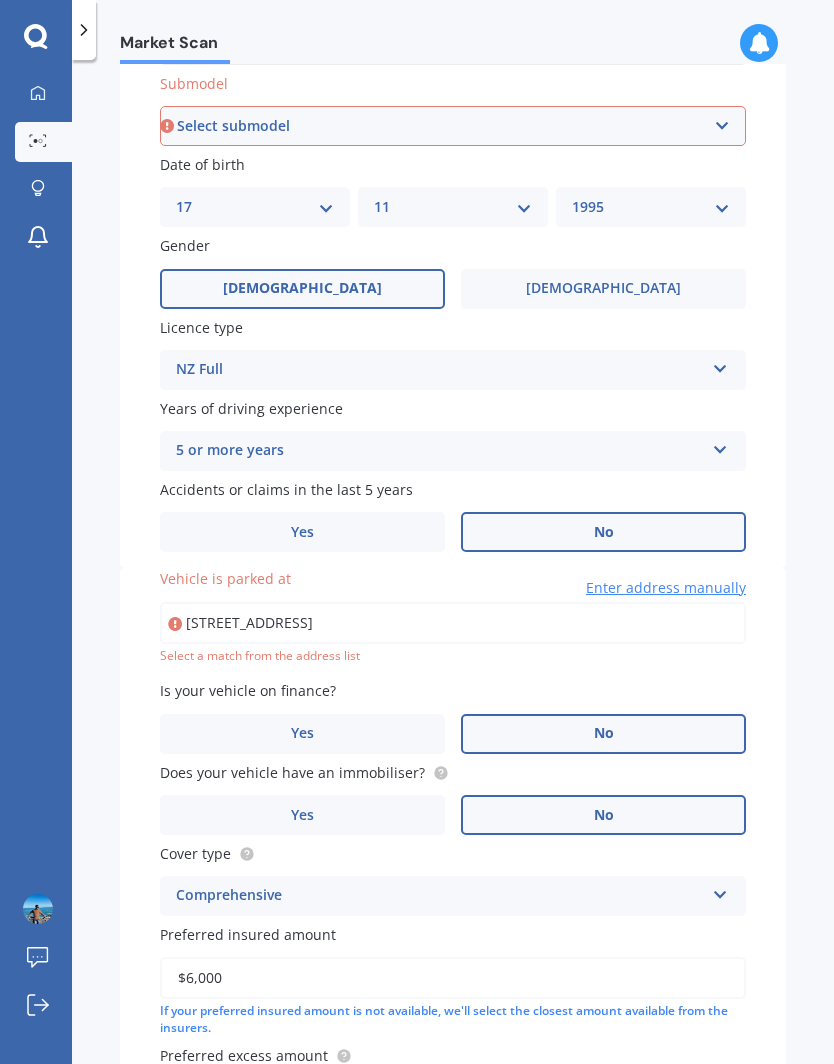 click on "[STREET_ADDRESS]" at bounding box center [453, 623] 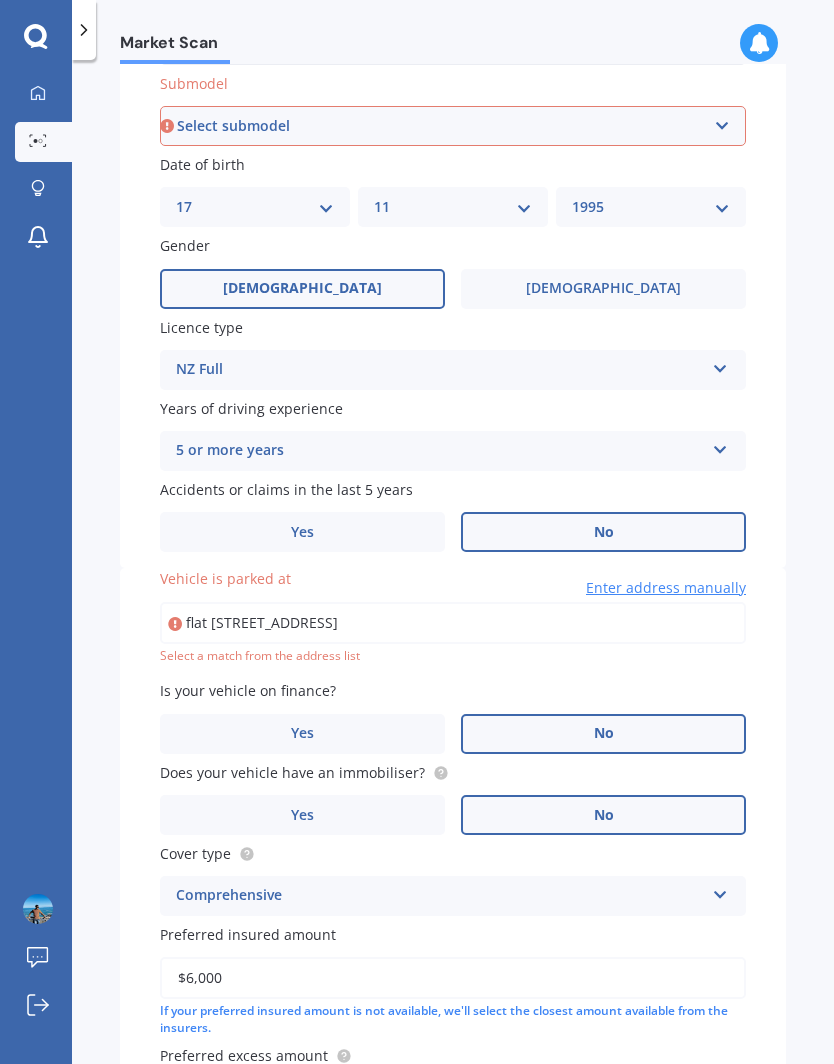 type on "flat [STREET_ADDRESS]" 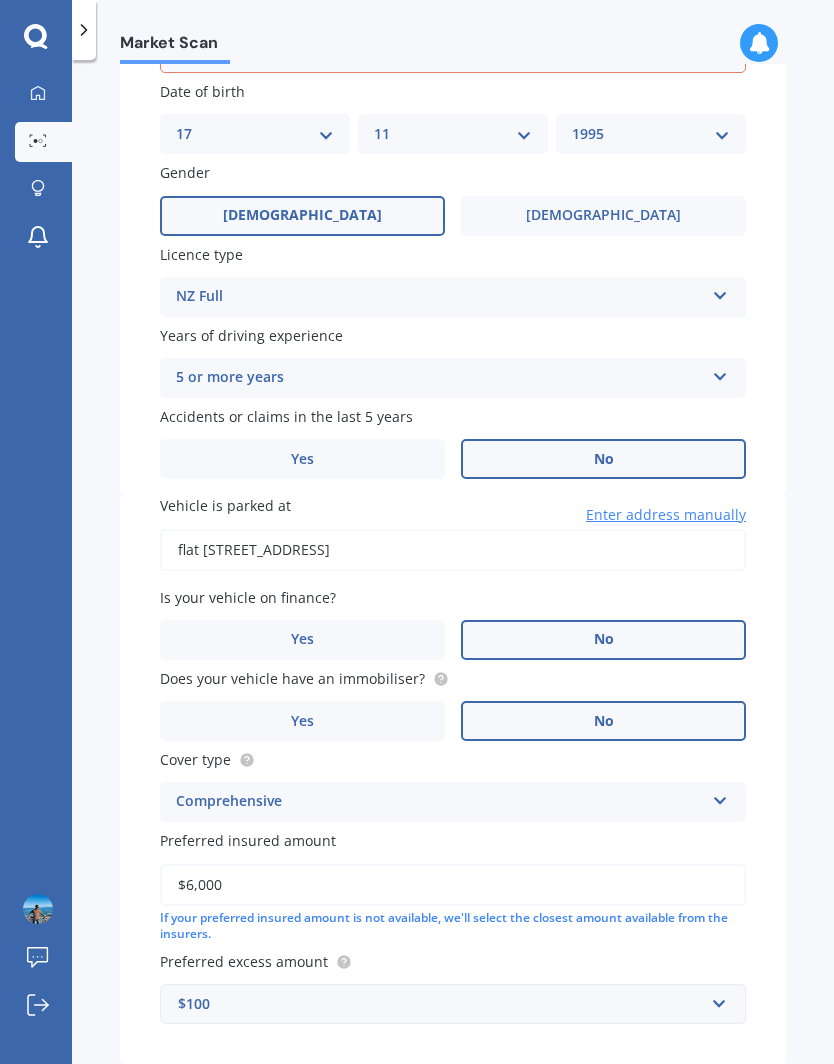 scroll, scrollTop: 605, scrollLeft: 0, axis: vertical 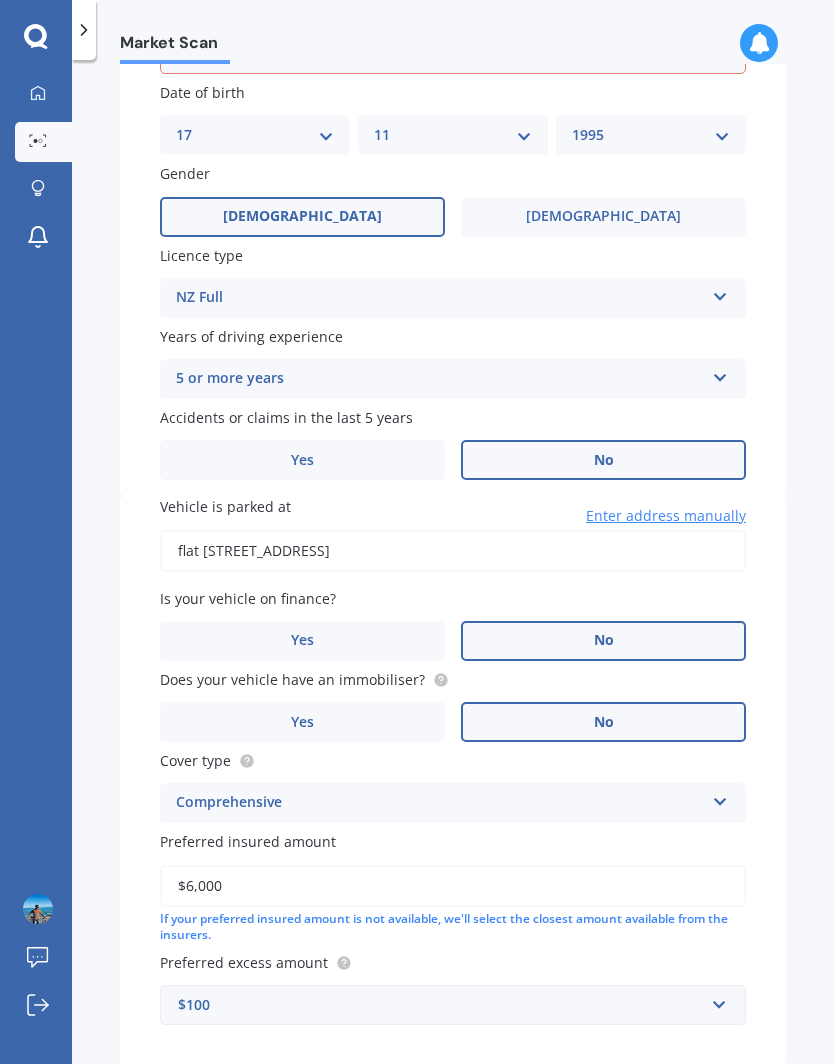 click on "Previous Next" at bounding box center [453, 1108] 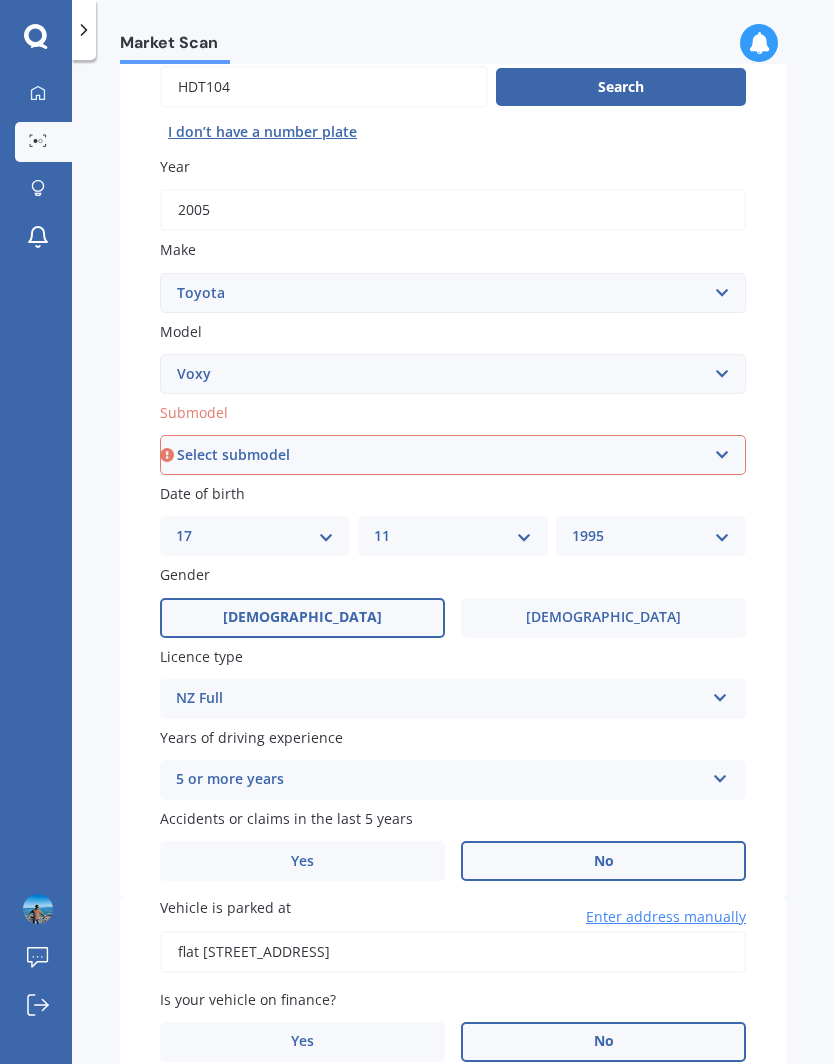 scroll, scrollTop: 204, scrollLeft: 0, axis: vertical 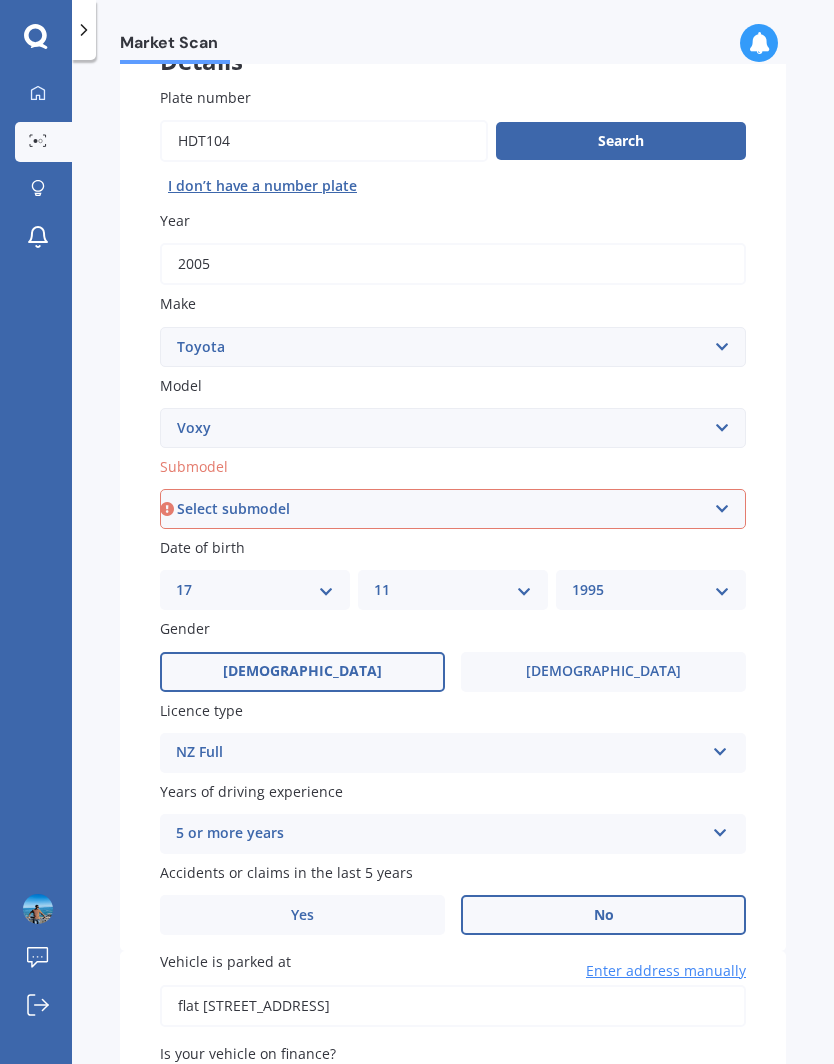 click on "Select submodel (All)" at bounding box center (453, 509) 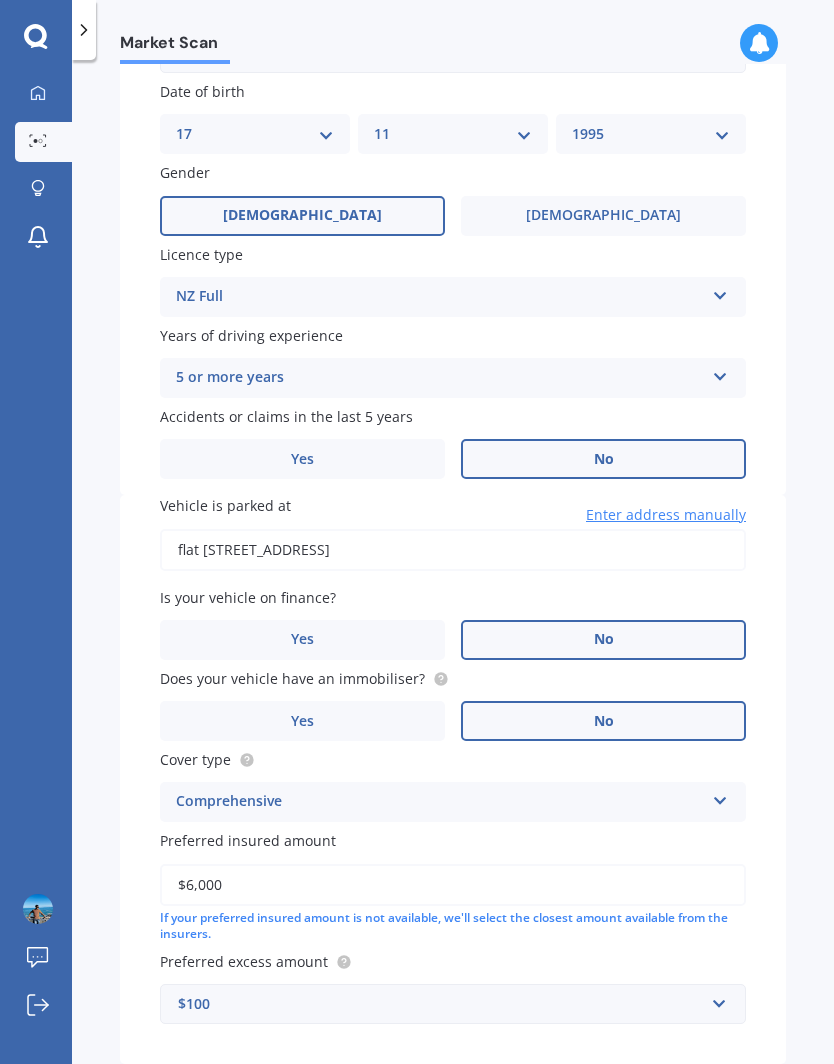 click on "Next" at bounding box center [661, 1107] 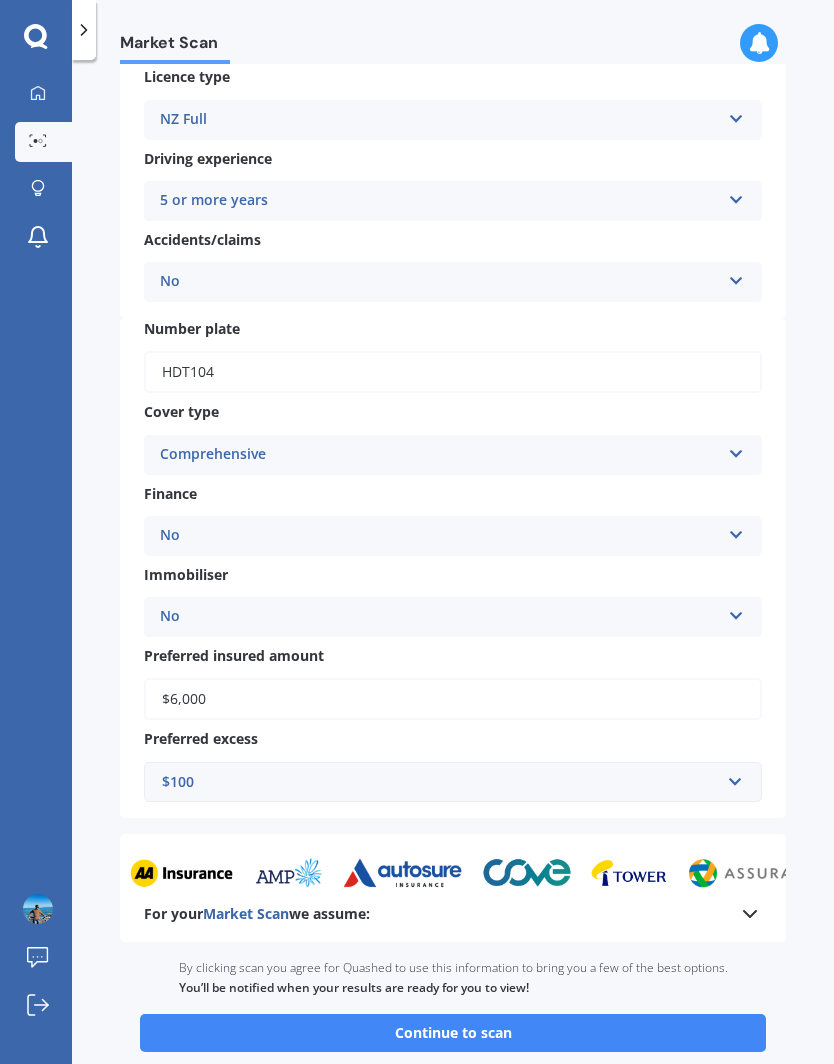 scroll, scrollTop: 384, scrollLeft: 0, axis: vertical 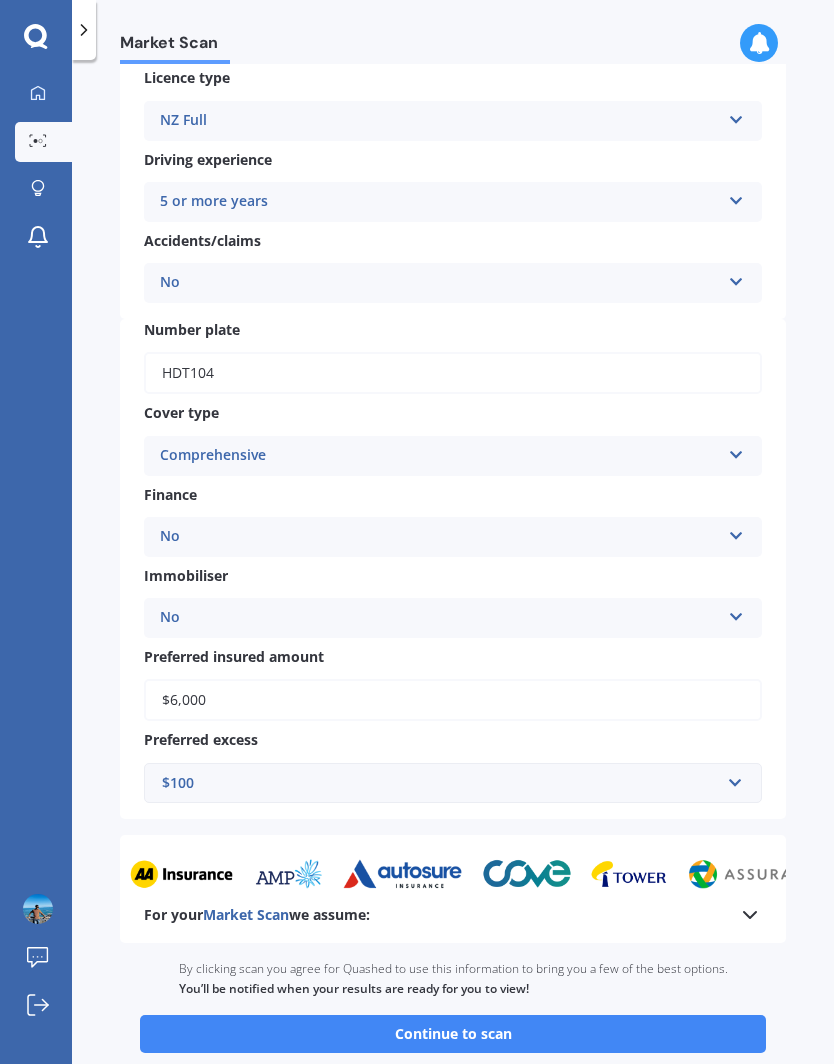 click on "Continue to scan" at bounding box center (453, 1034) 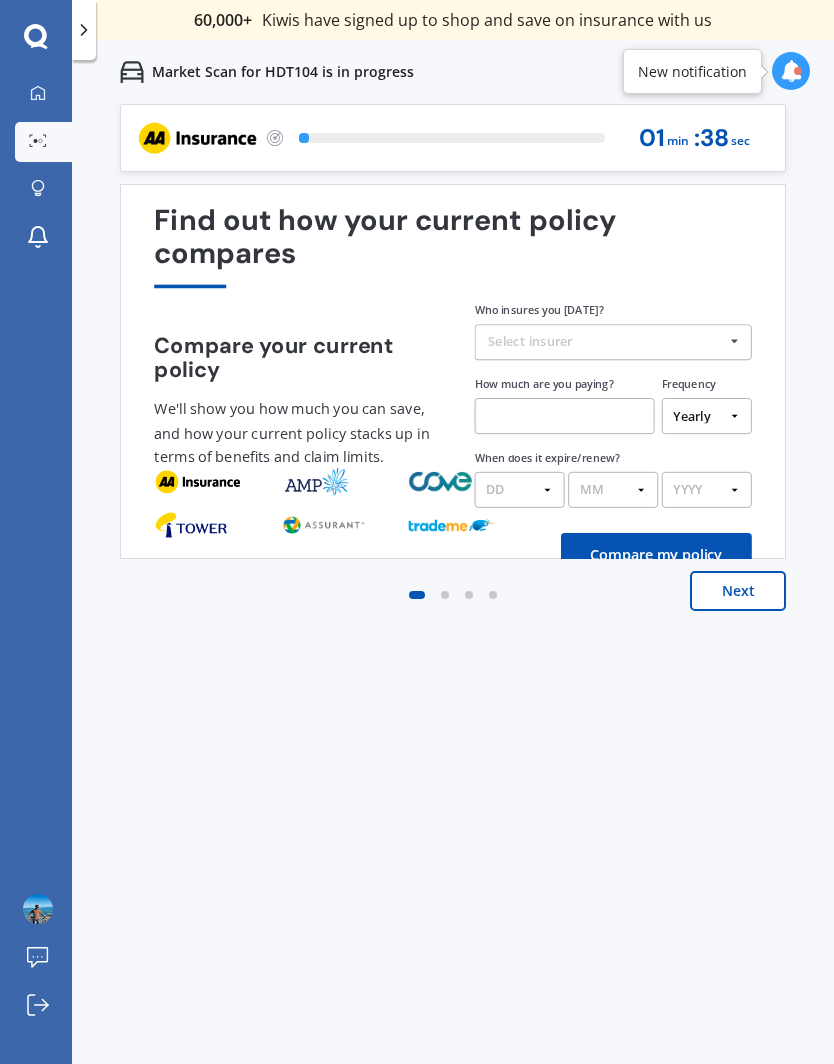 scroll, scrollTop: 0, scrollLeft: 0, axis: both 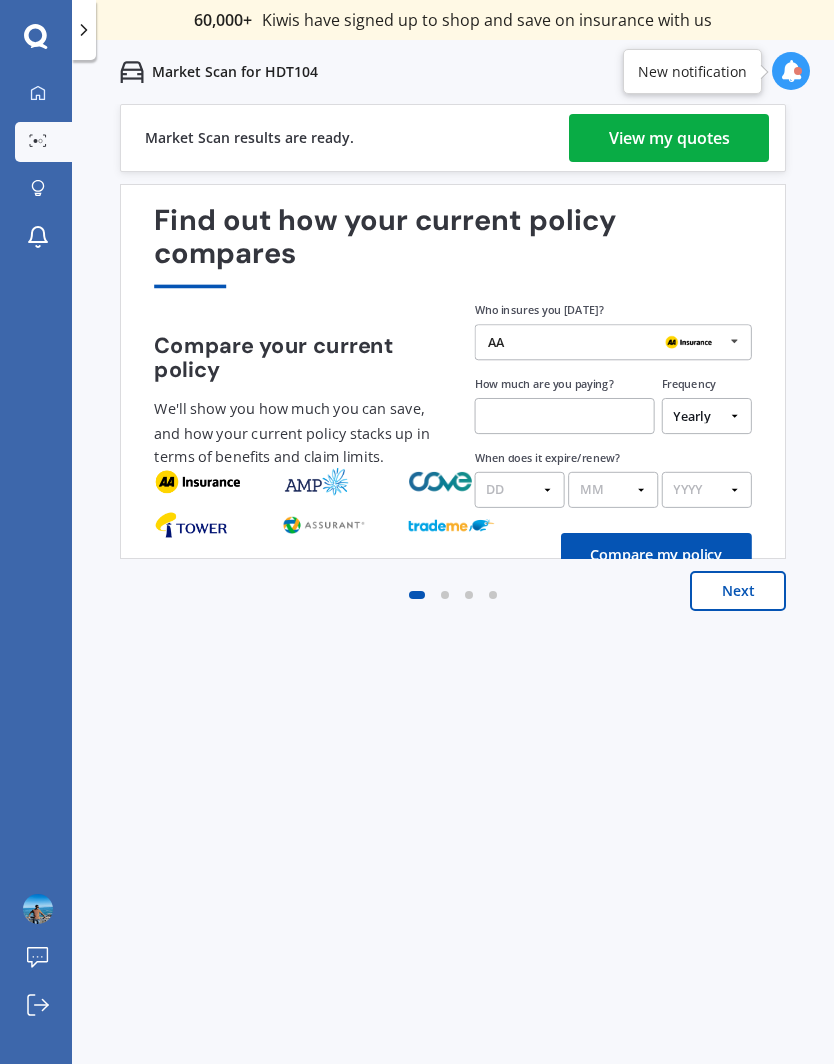 click on "View my quotes" at bounding box center (669, 138) 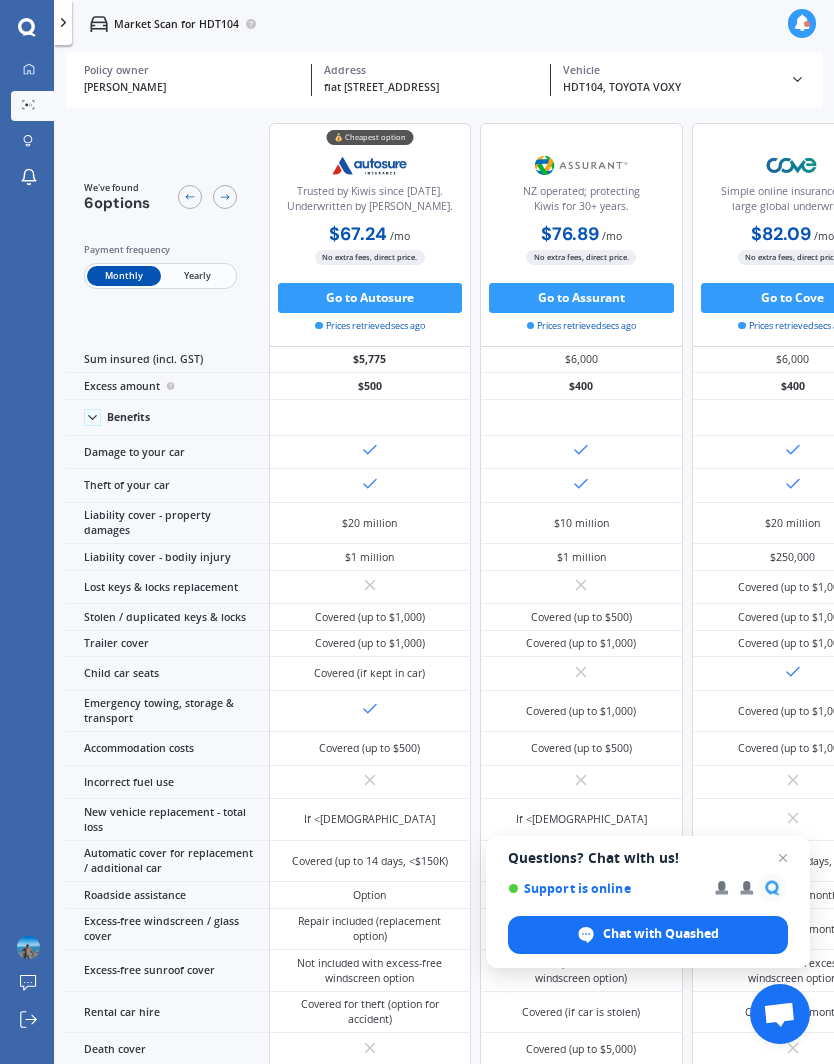 scroll, scrollTop: 0, scrollLeft: 0, axis: both 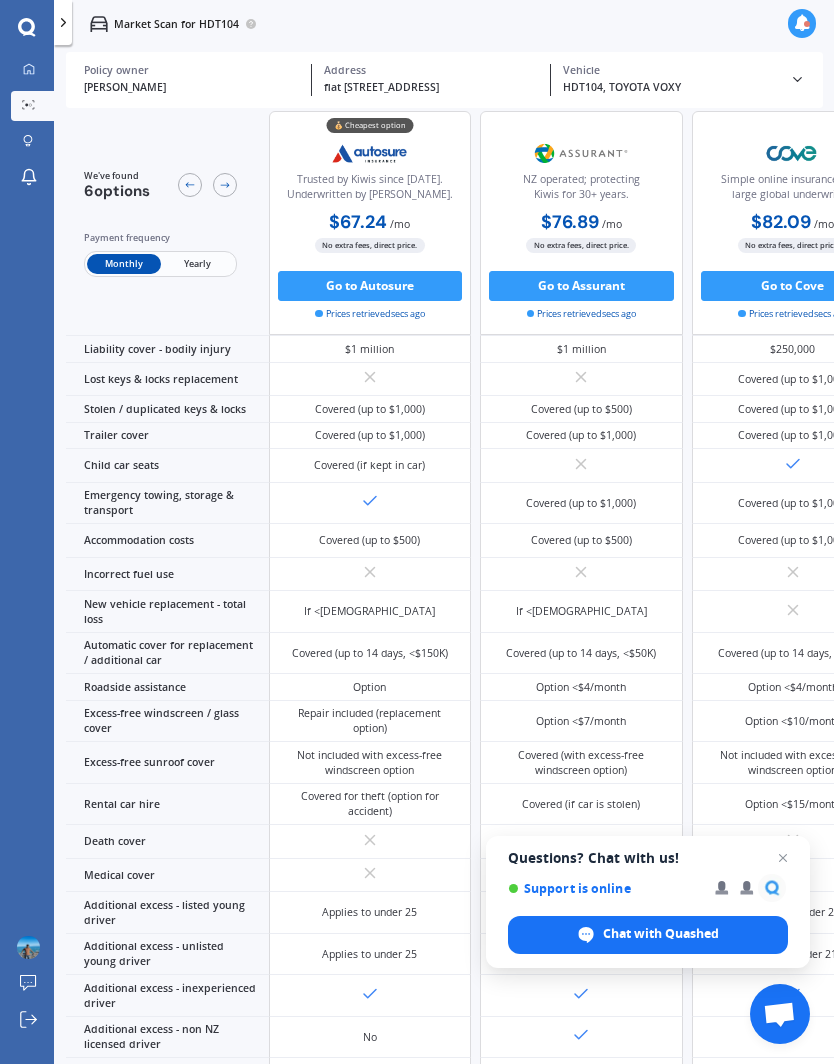 click on "Covered (with excess-free windscreen option)" at bounding box center (581, 763) 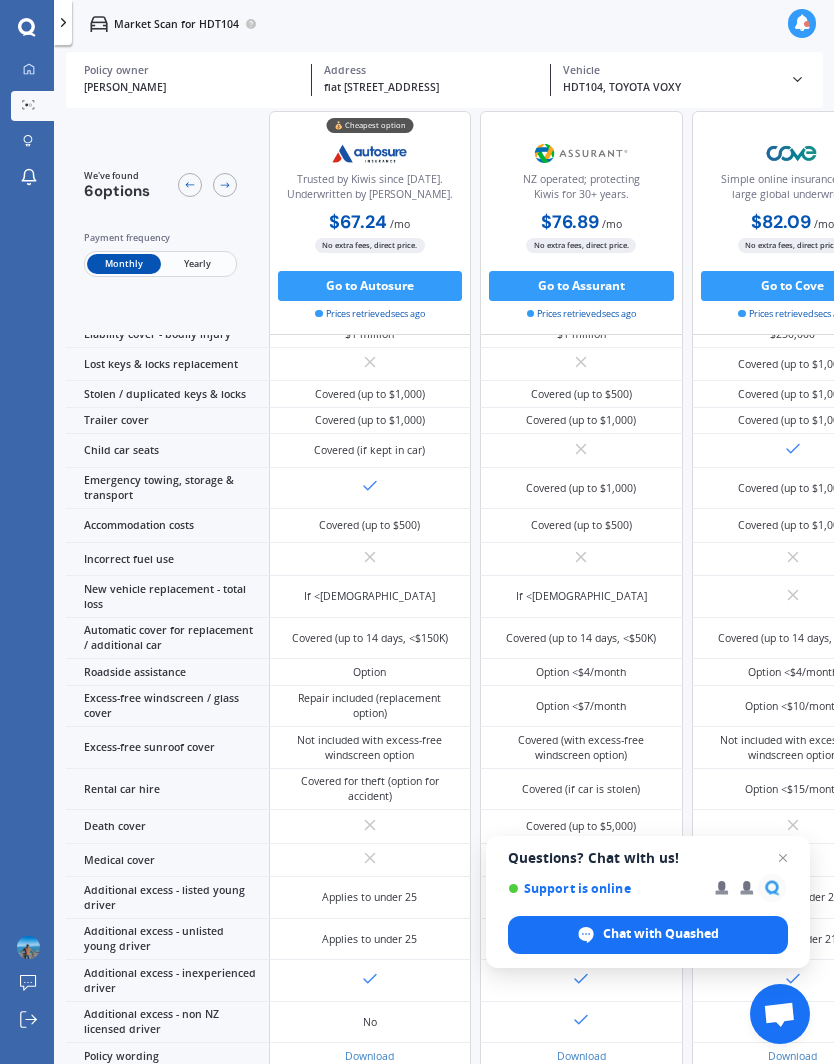 scroll, scrollTop: 301, scrollLeft: 0, axis: vertical 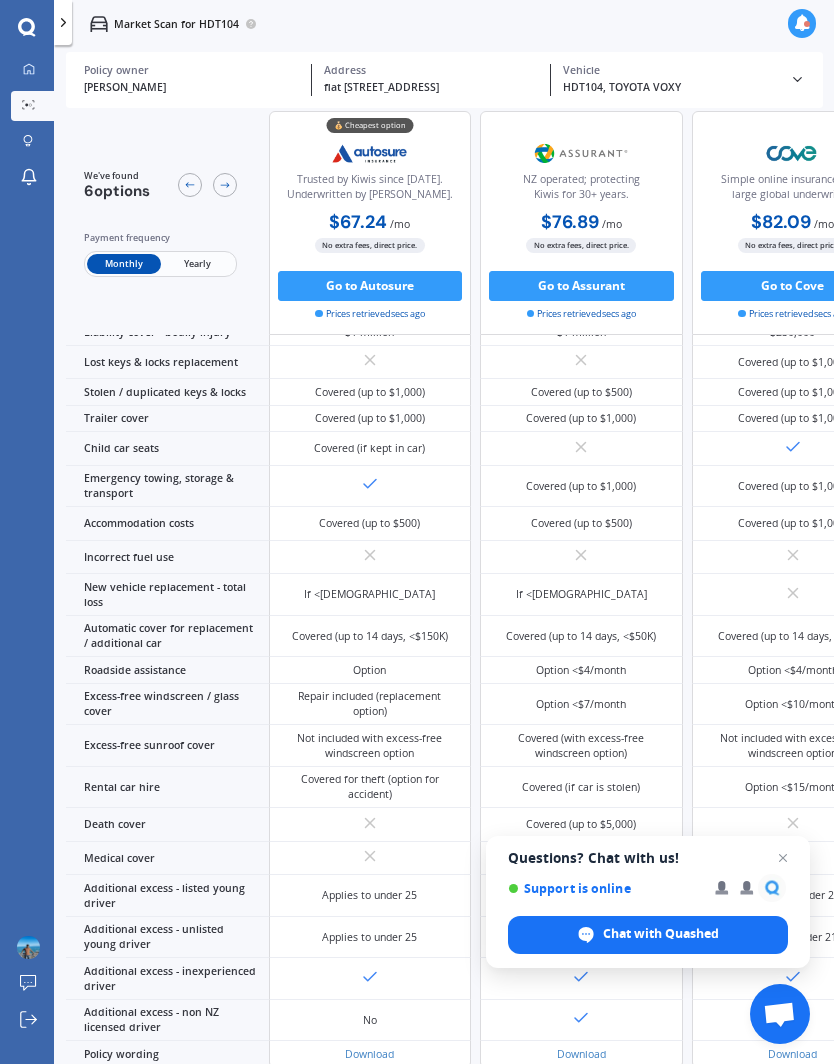 click on "Covered (with excess-free windscreen option)" at bounding box center [582, 746] 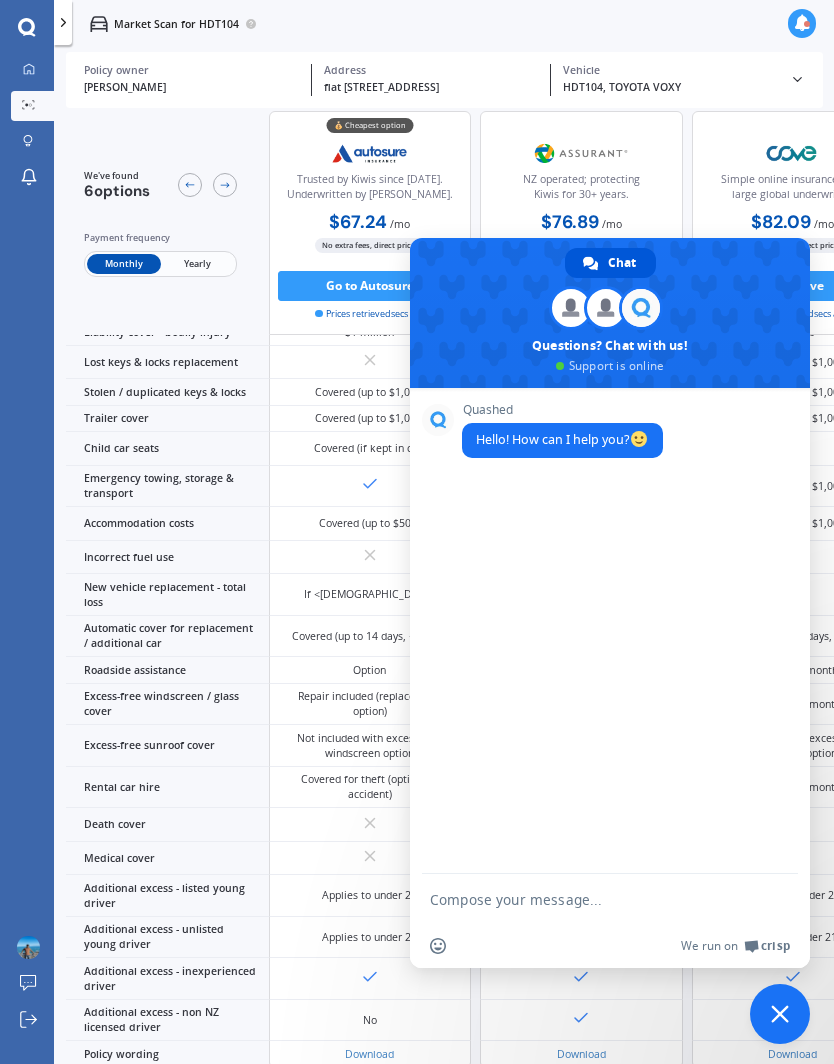 click on "Not included with excess-free windscreen option" at bounding box center [793, 746] 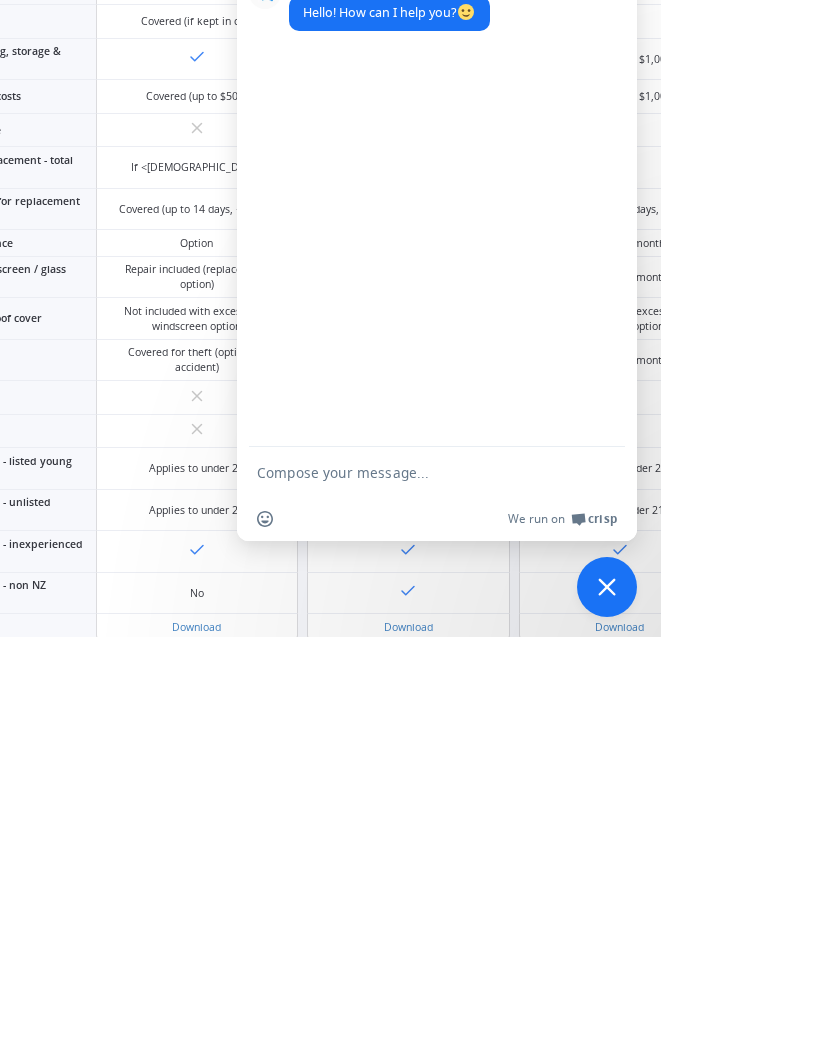 click at bounding box center (590, 899) 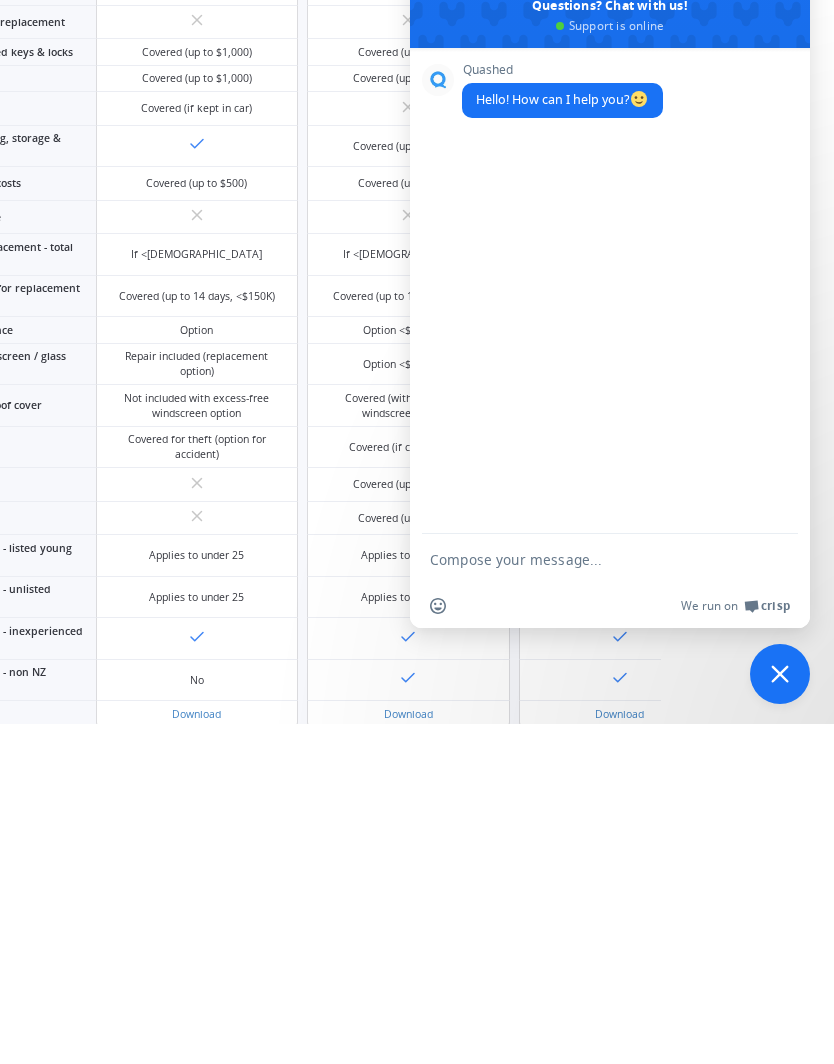 click at bounding box center [590, 899] 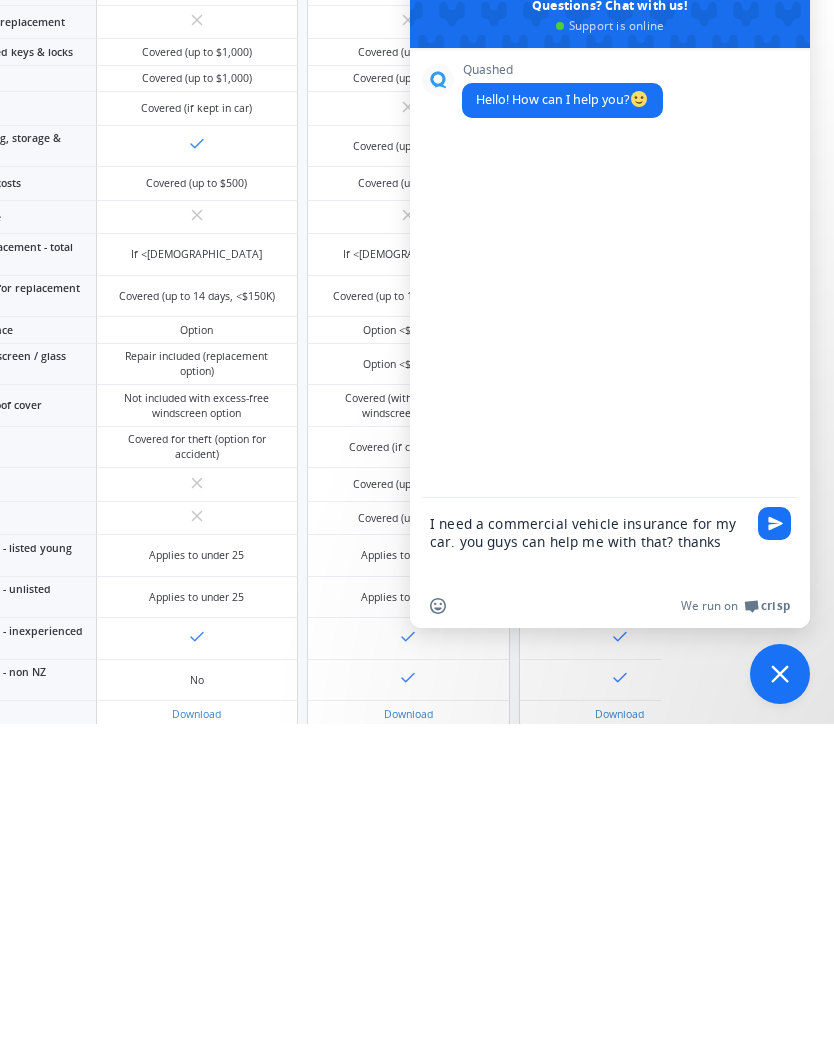 type on "I need a commercial vehicle insurance for my car. you guys can help me with that? thanks" 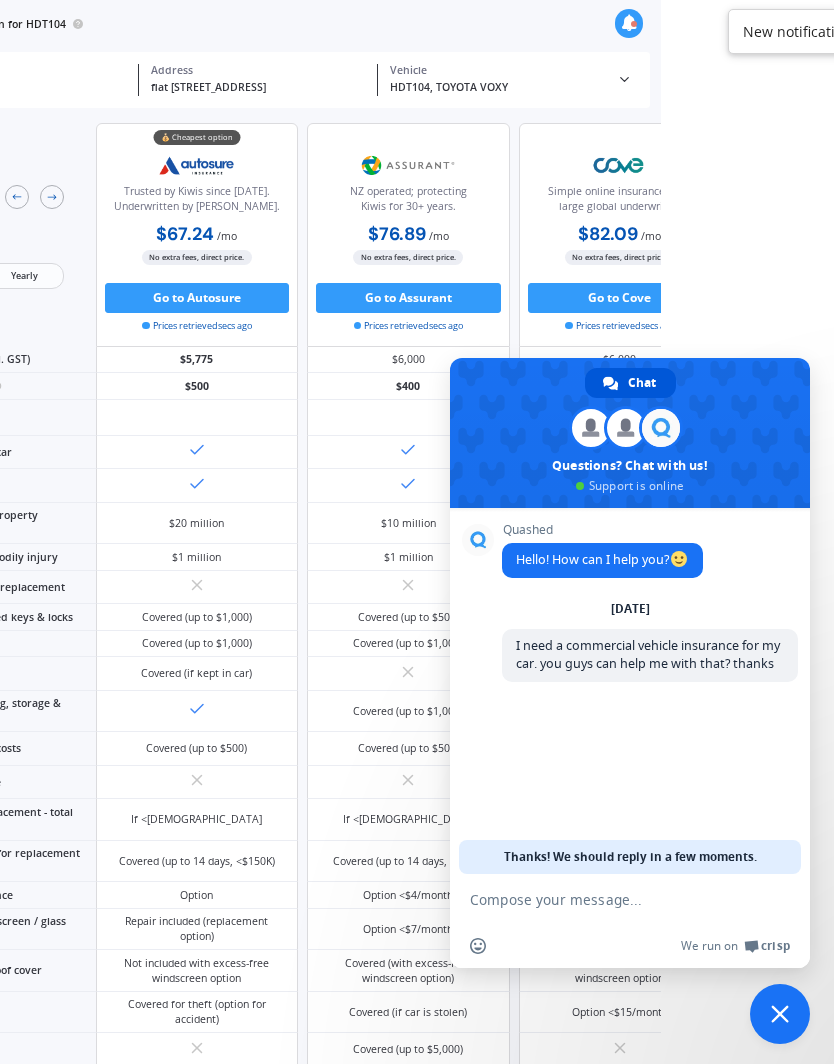 scroll, scrollTop: 0, scrollLeft: 0, axis: both 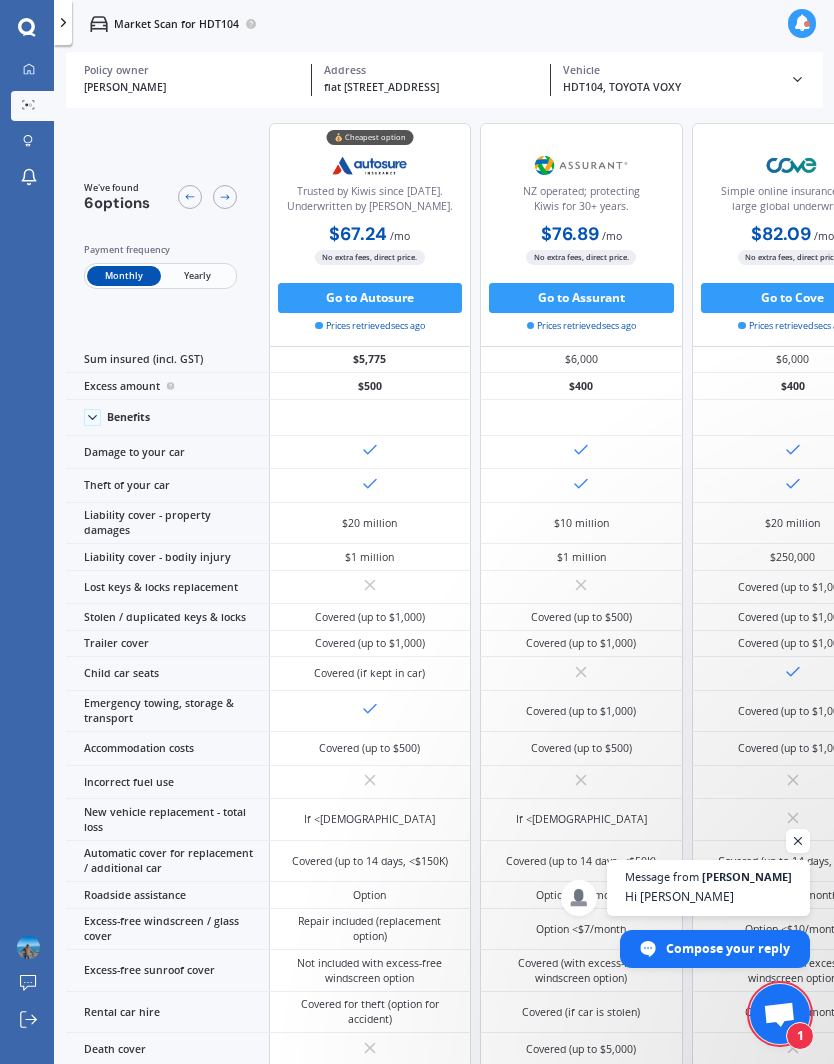 click on "Hi [PERSON_NAME]" at bounding box center (708, 896) 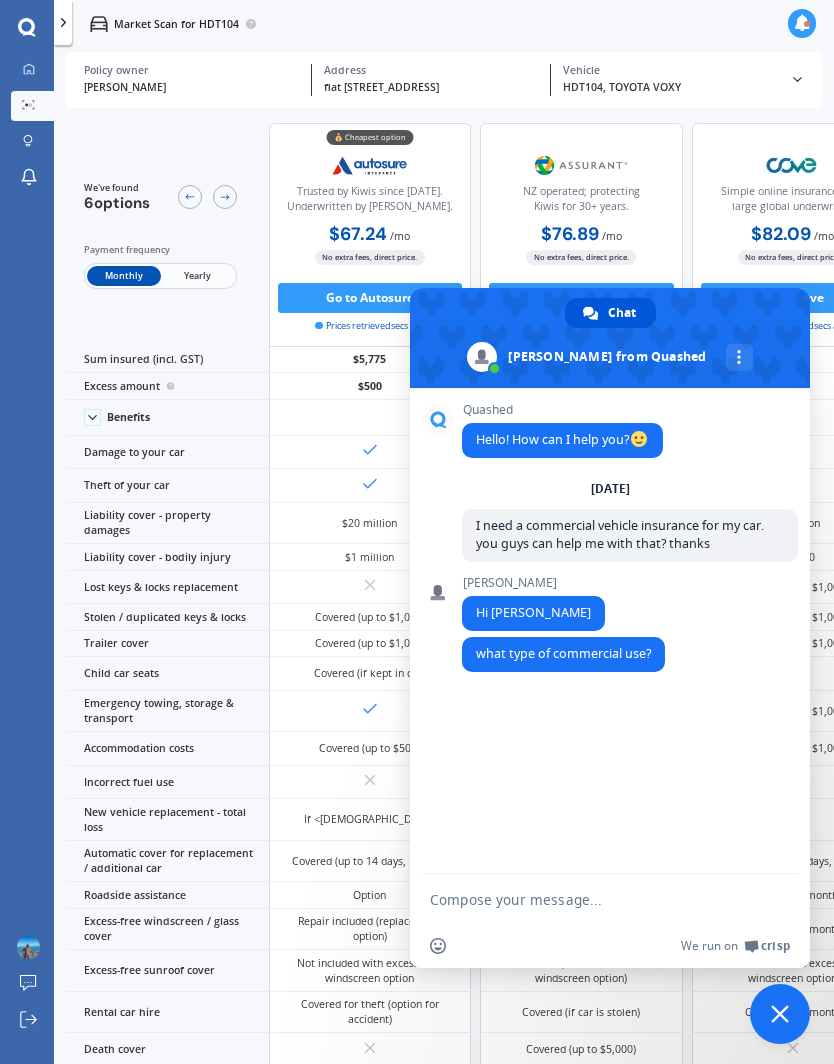click at bounding box center [590, 899] 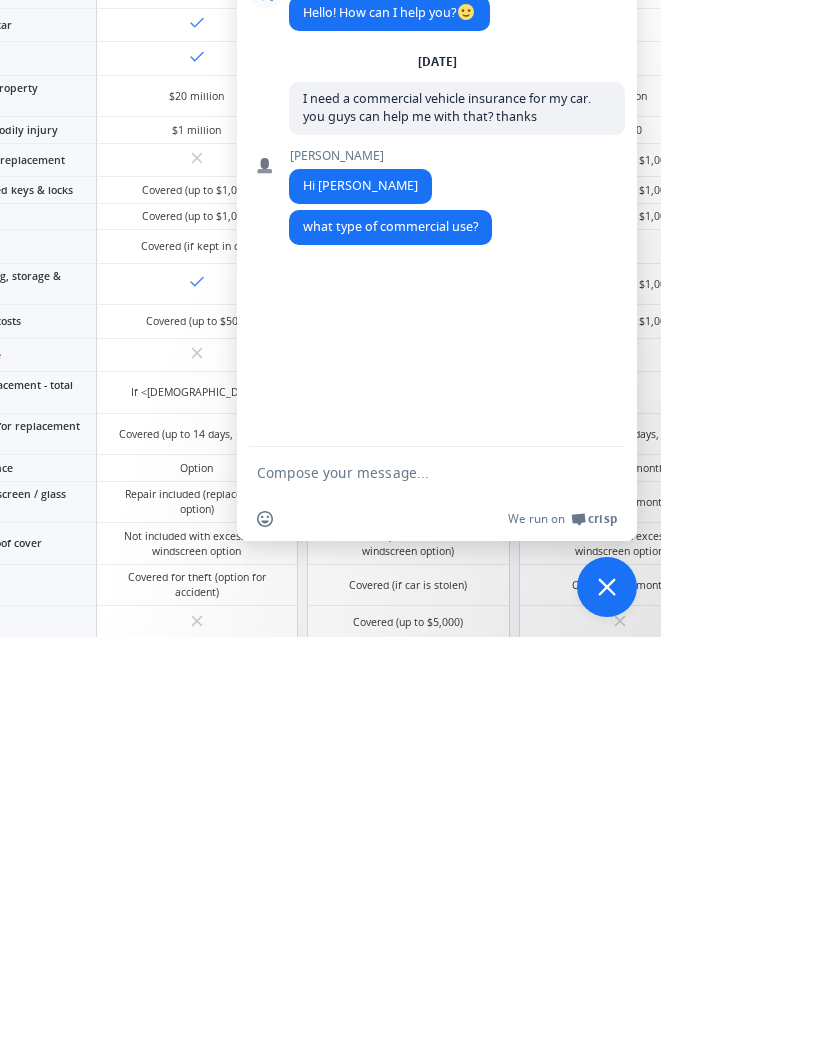 click at bounding box center [590, 899] 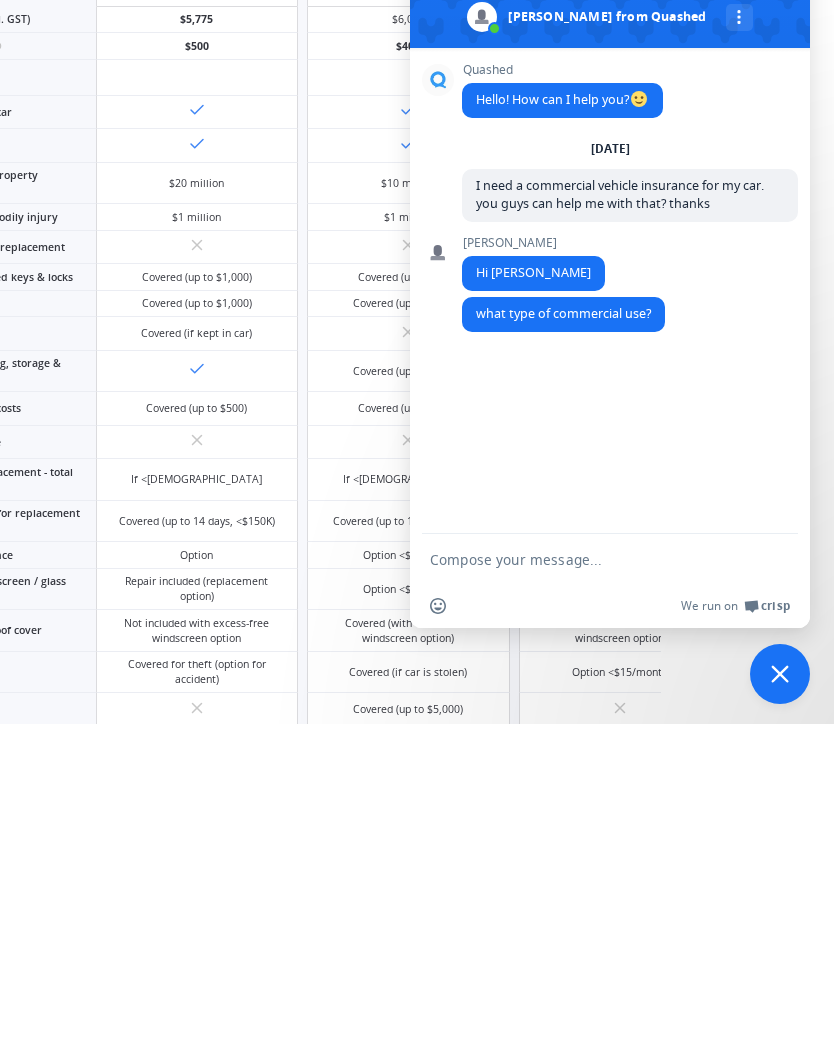 type on "I" 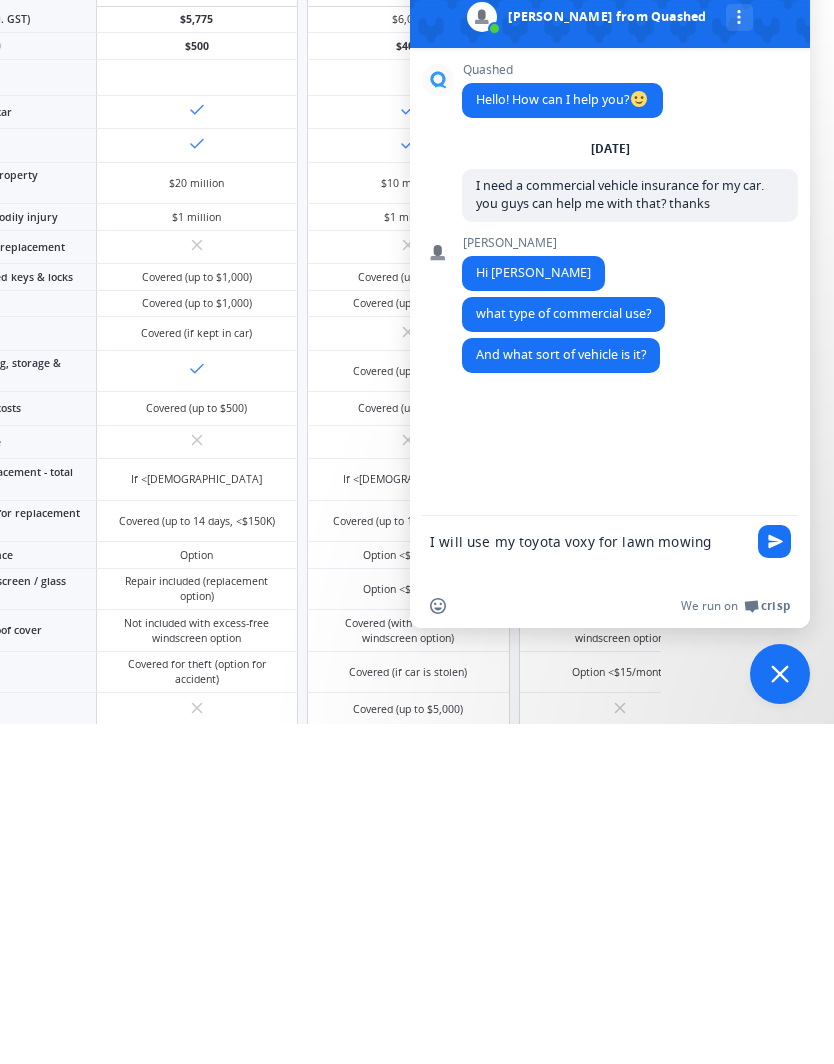 click on "I will use my toyota voxy for lawn mowing" at bounding box center (590, 890) 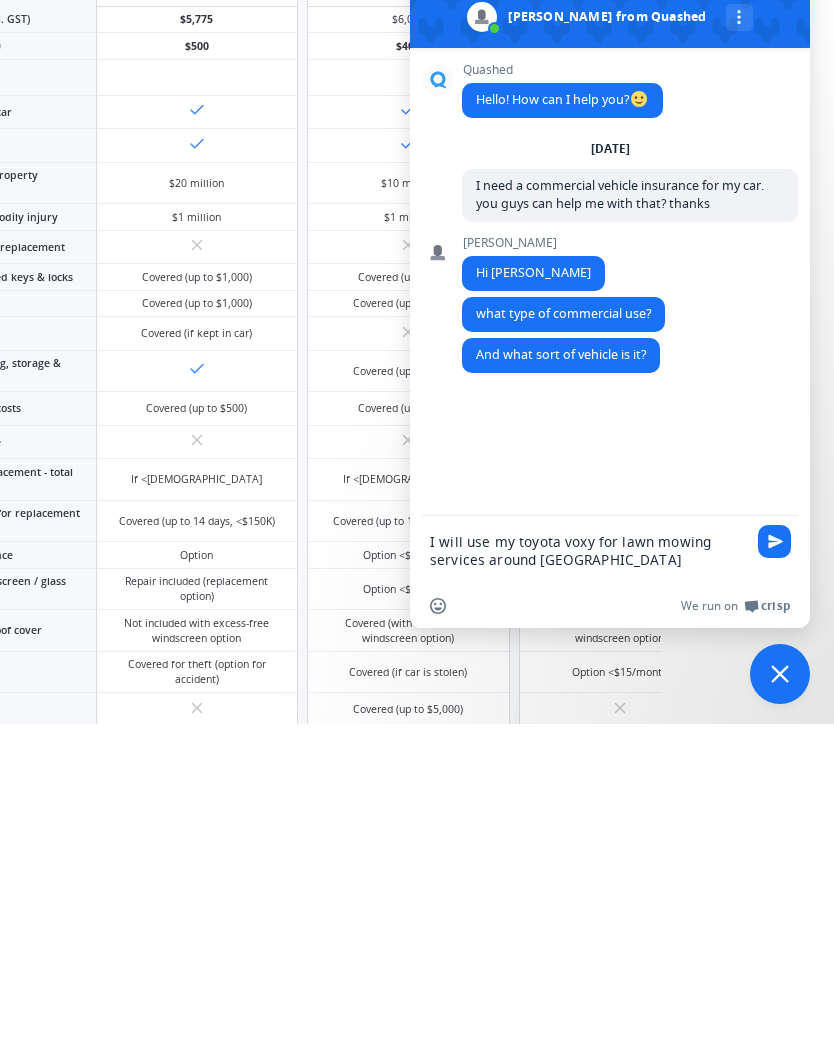 type on "I will use my toyota voxy for lawn mowing services around [GEOGRAPHIC_DATA]" 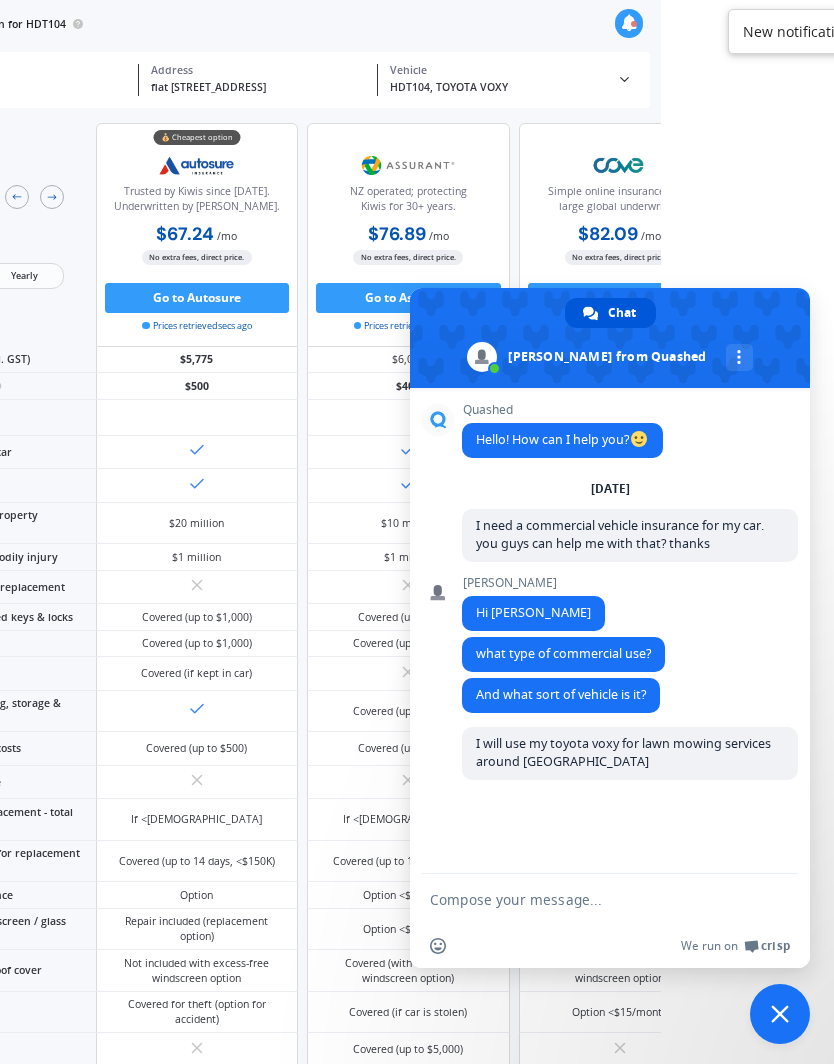 scroll, scrollTop: 5, scrollLeft: 0, axis: vertical 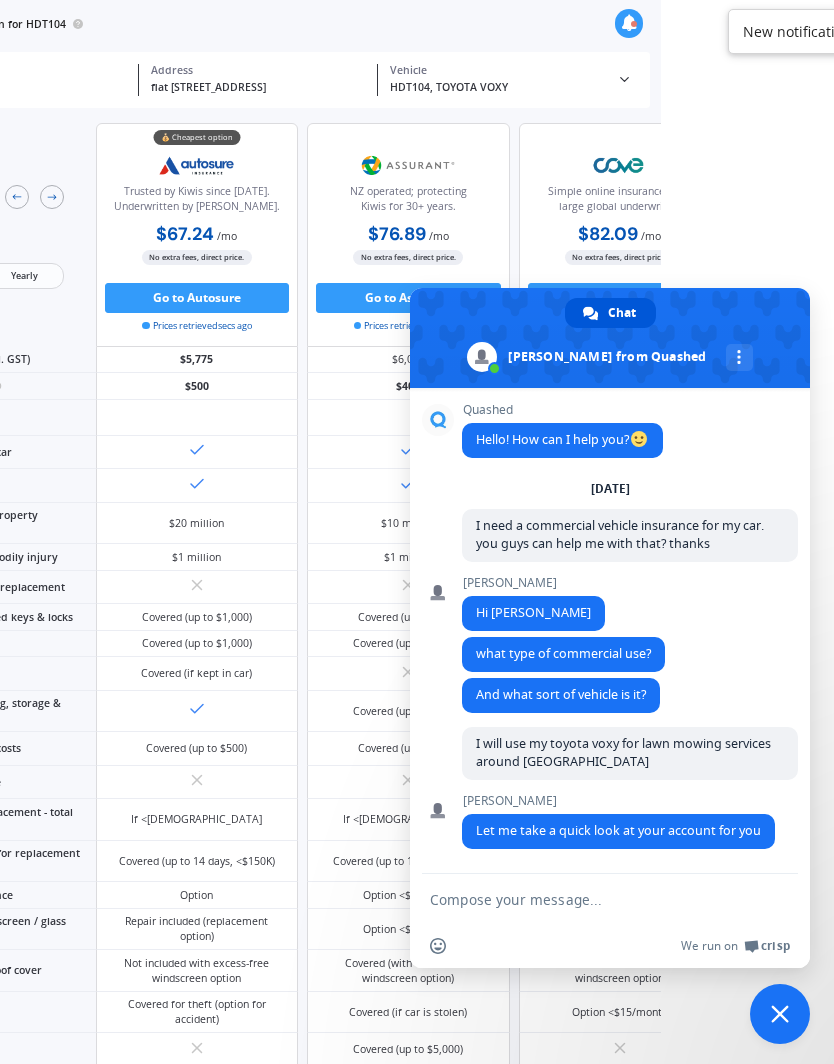 click on "I need a commercial vehicle insurance for my car. you guys can help me with that? thanks" at bounding box center [620, 534] 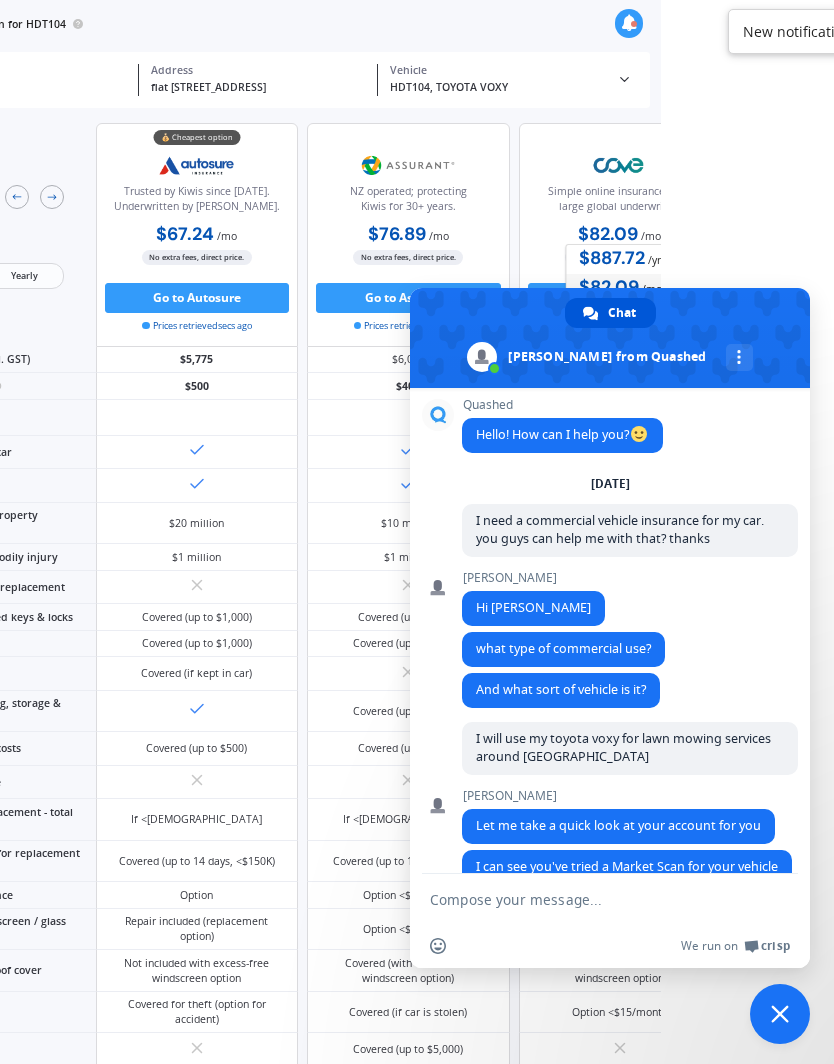 scroll, scrollTop: 47, scrollLeft: 0, axis: vertical 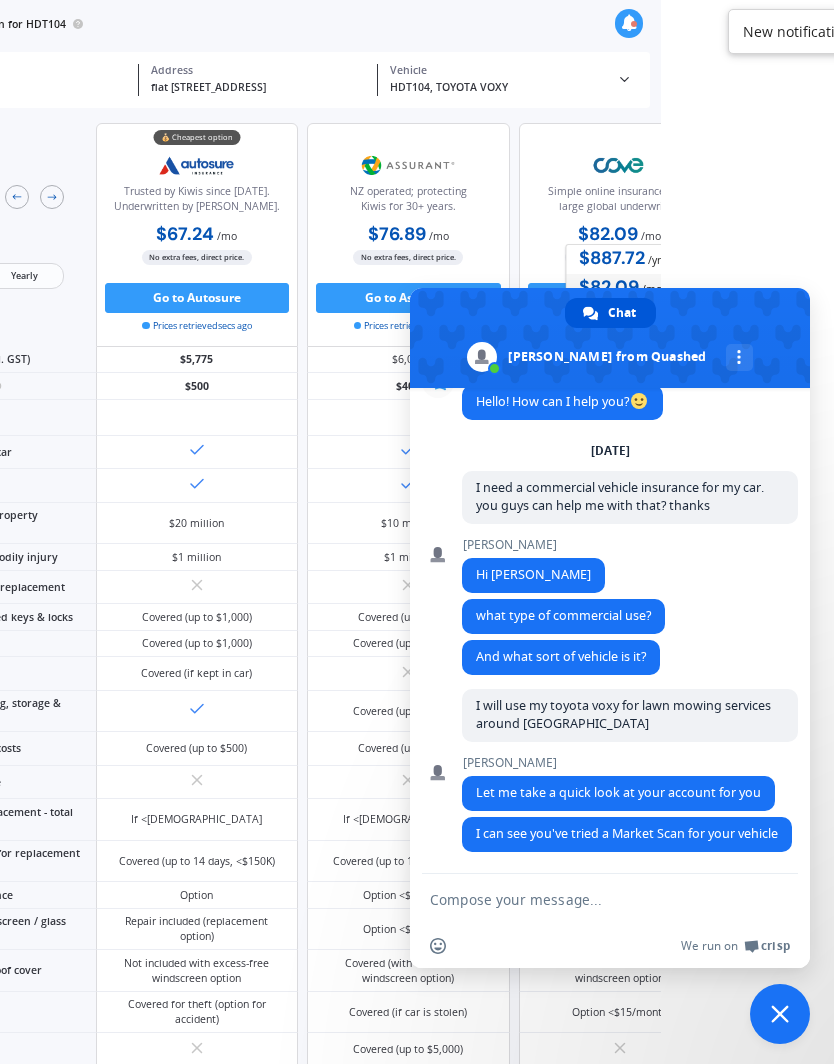 click at bounding box center (590, 899) 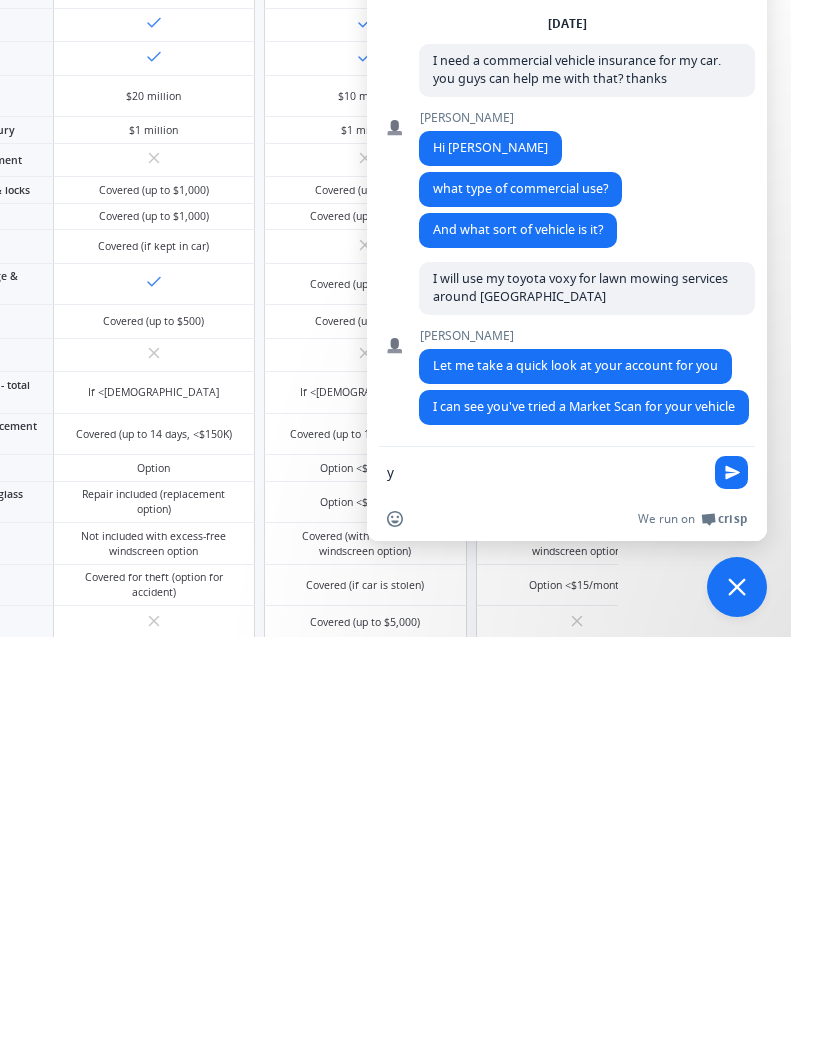scroll, scrollTop: 87, scrollLeft: 216, axis: both 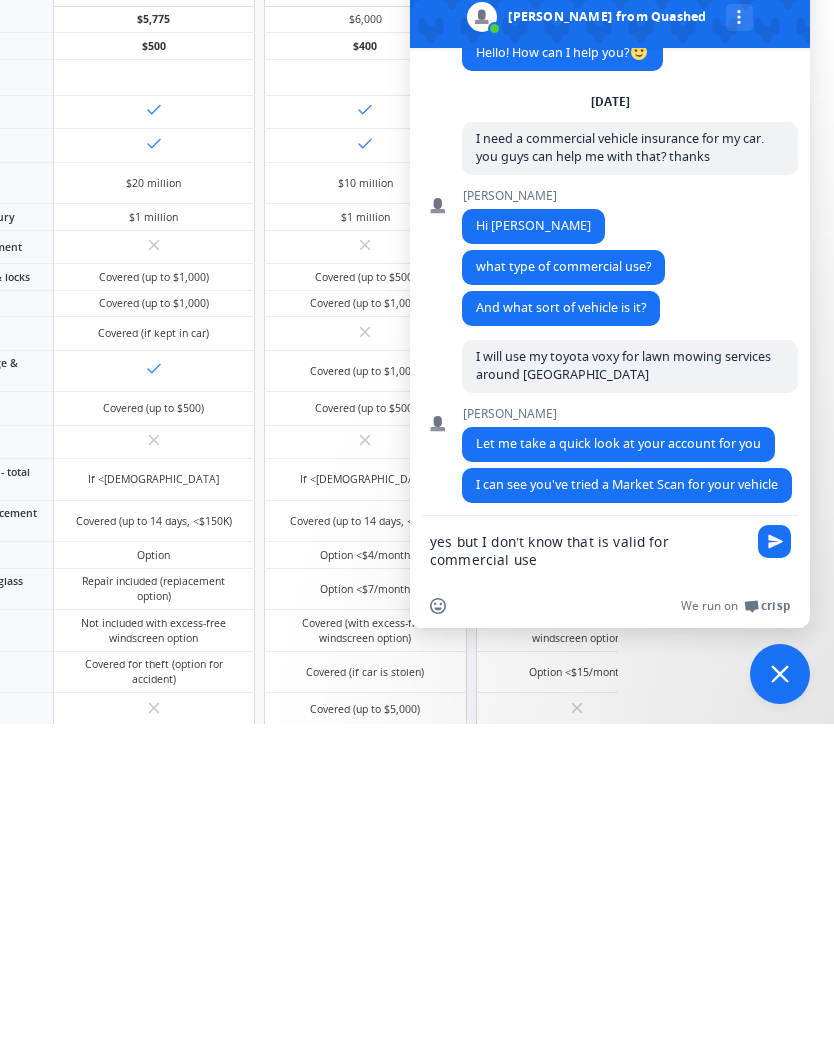 type on "yes but I don’t know that is valid for commercial use" 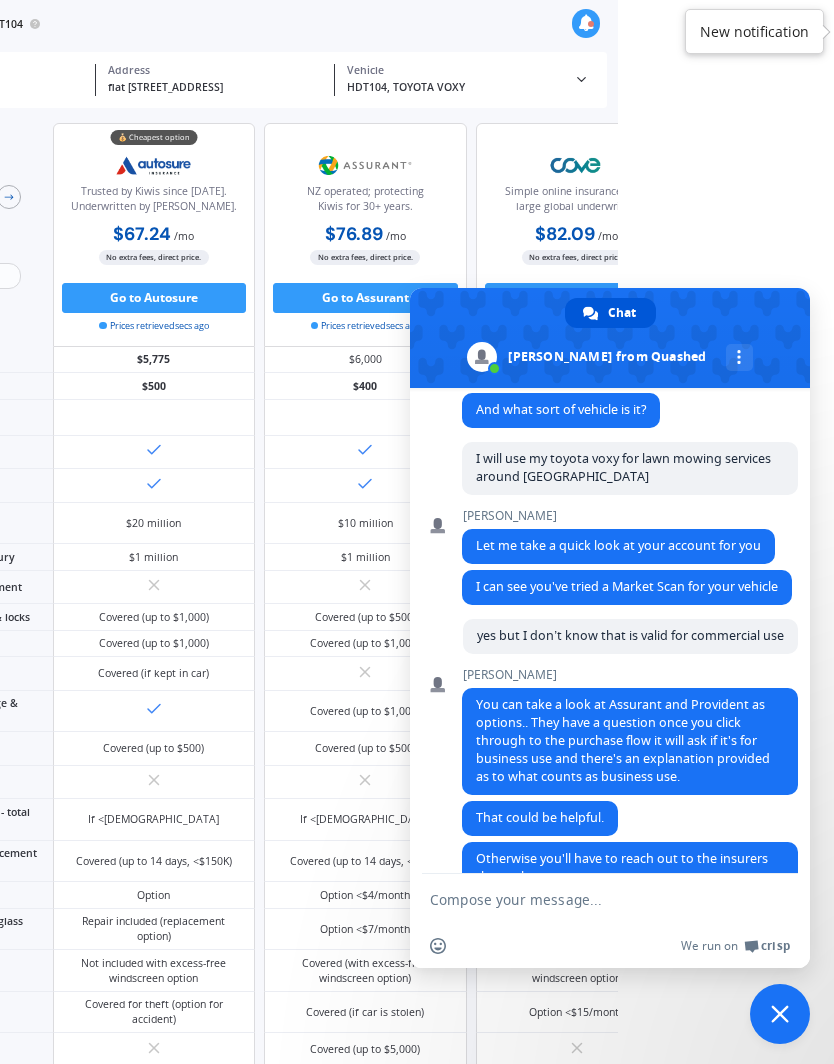 scroll, scrollTop: 346, scrollLeft: 0, axis: vertical 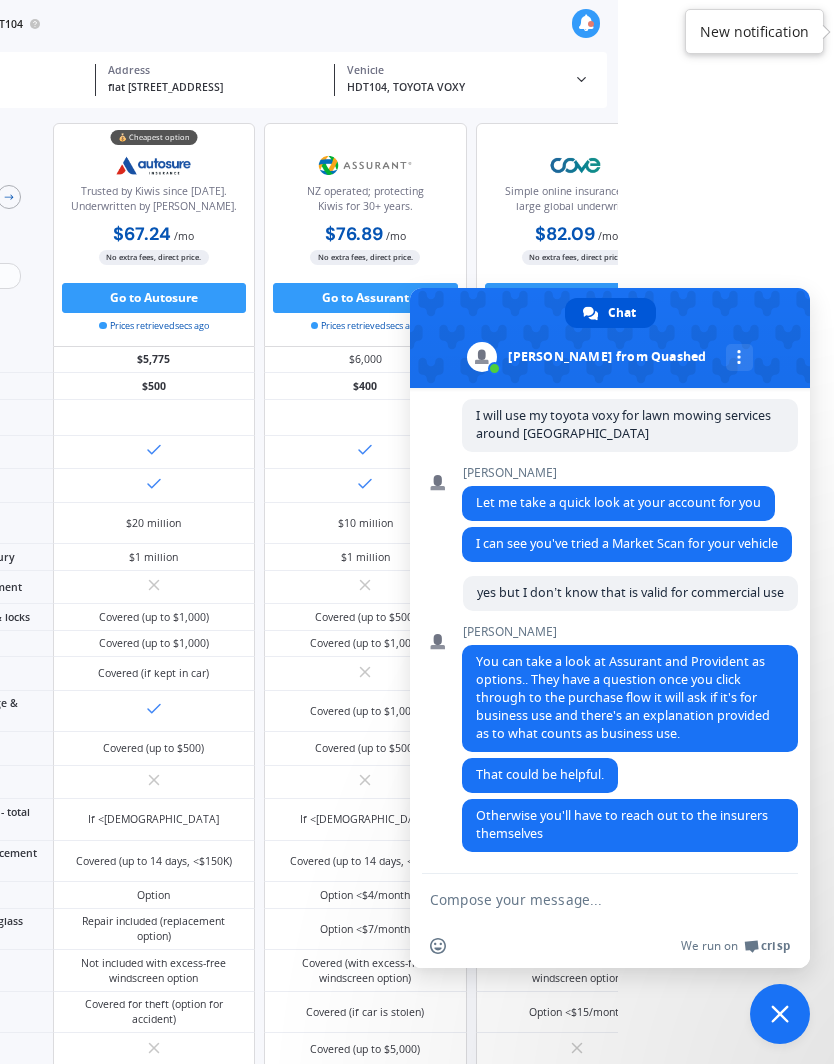 click at bounding box center (590, 899) 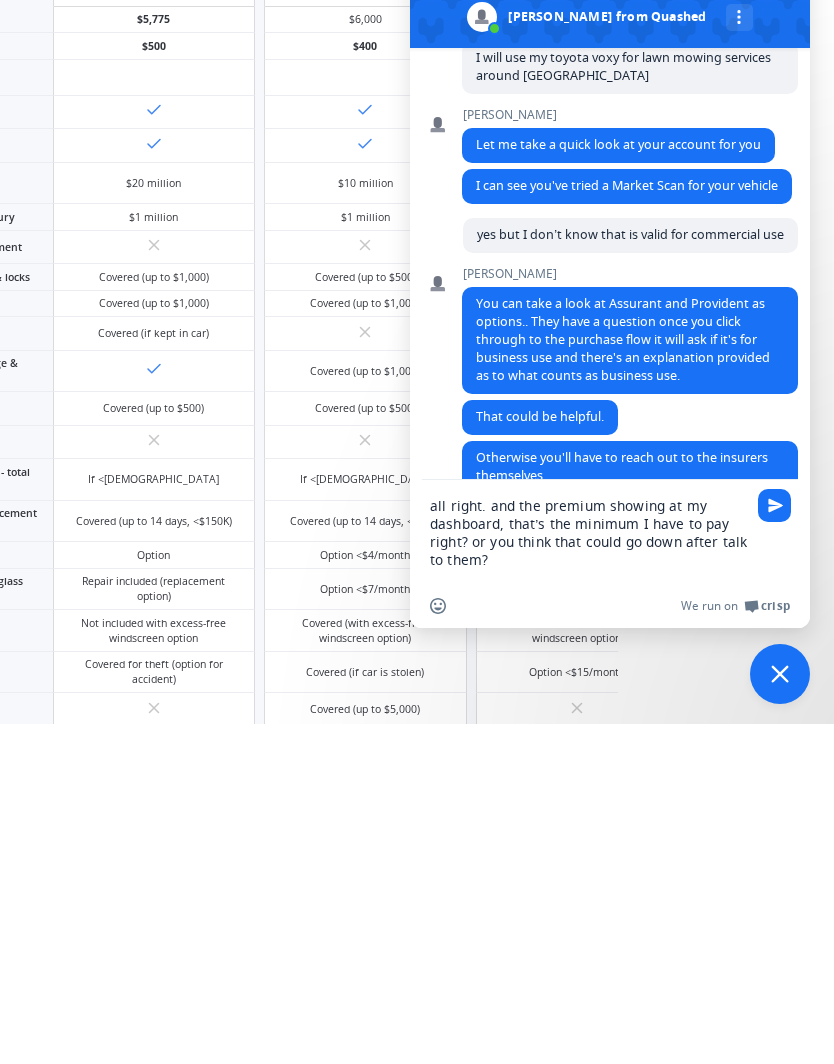 type on "all right. and the premium showing at my dashboard, that’s the minimum I have to pay right? or you think that could go down after talk to them?" 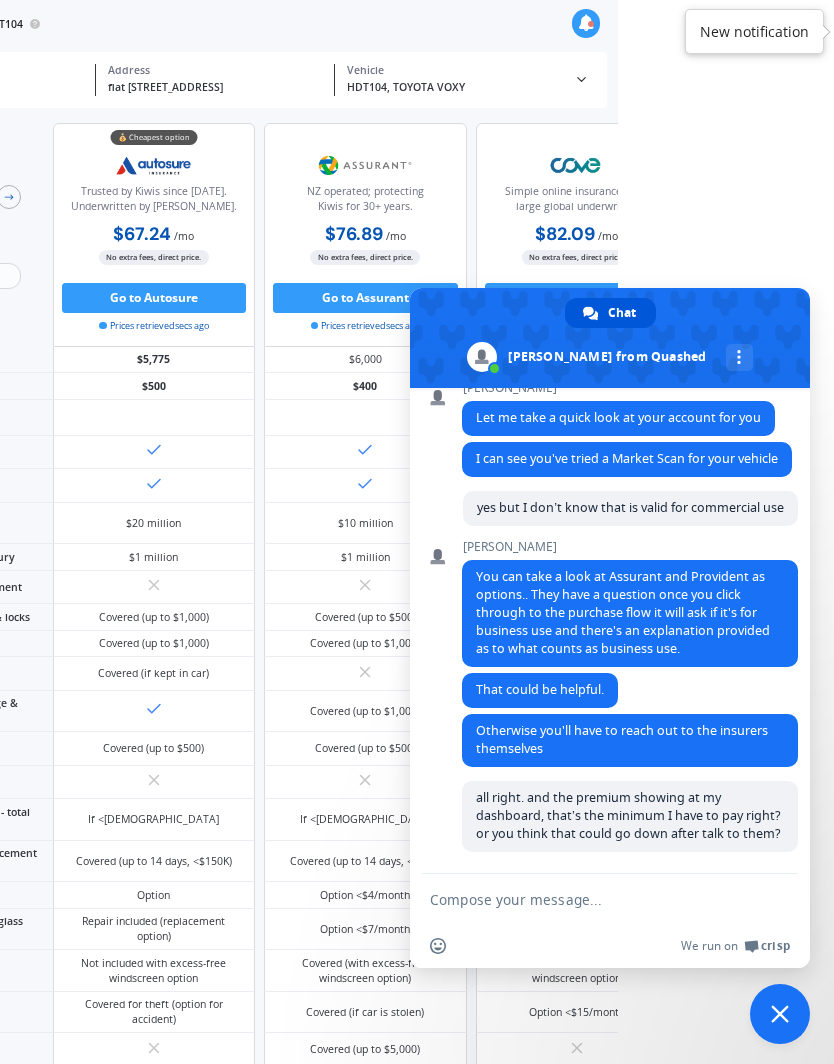 scroll, scrollTop: 434, scrollLeft: 0, axis: vertical 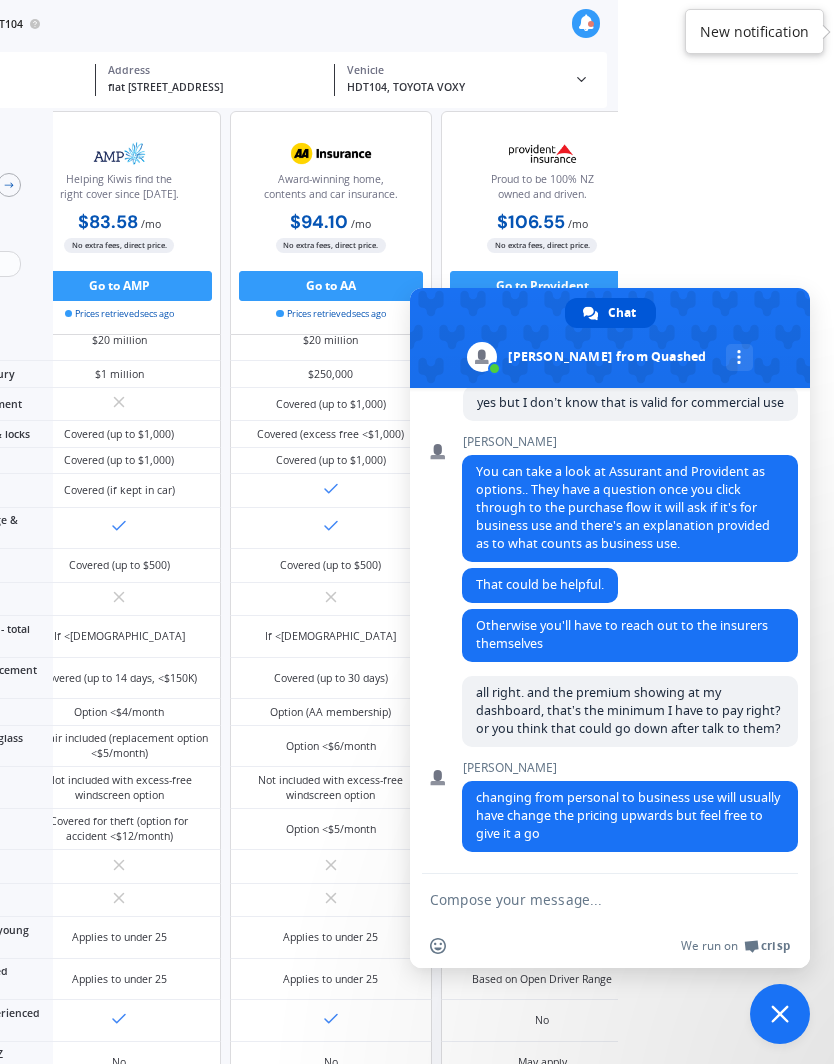 click at bounding box center (590, 899) 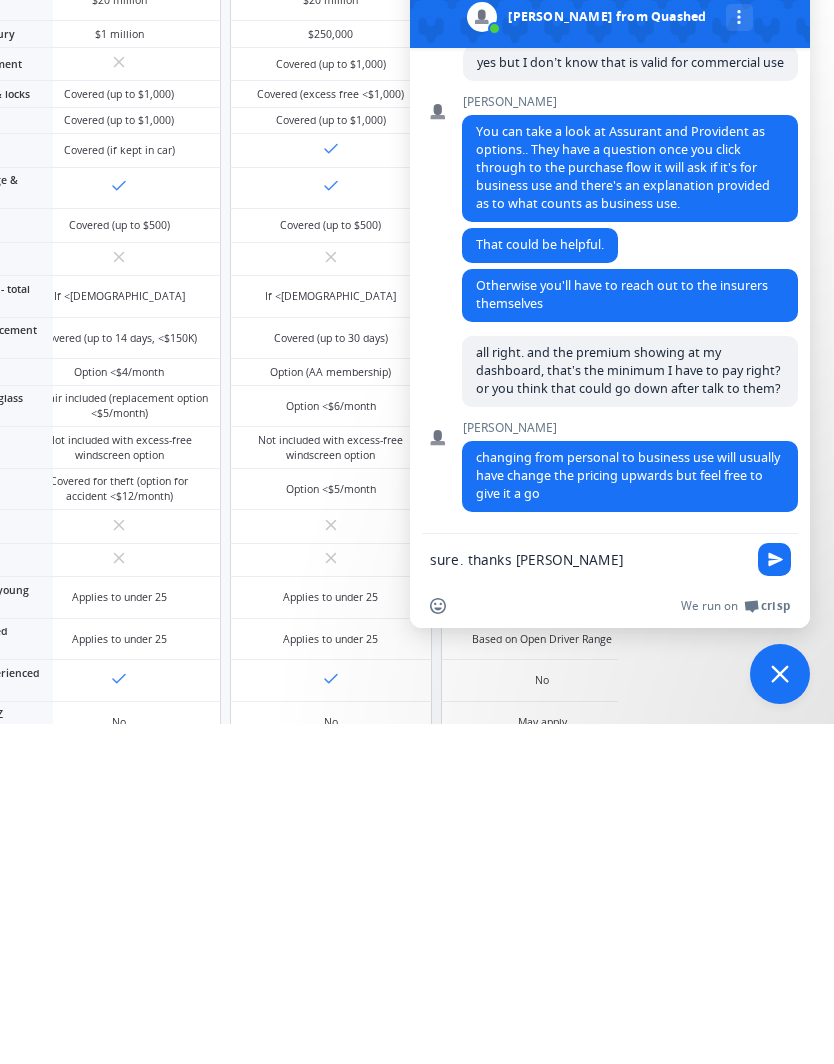 type on "sure. thanks [PERSON_NAME]" 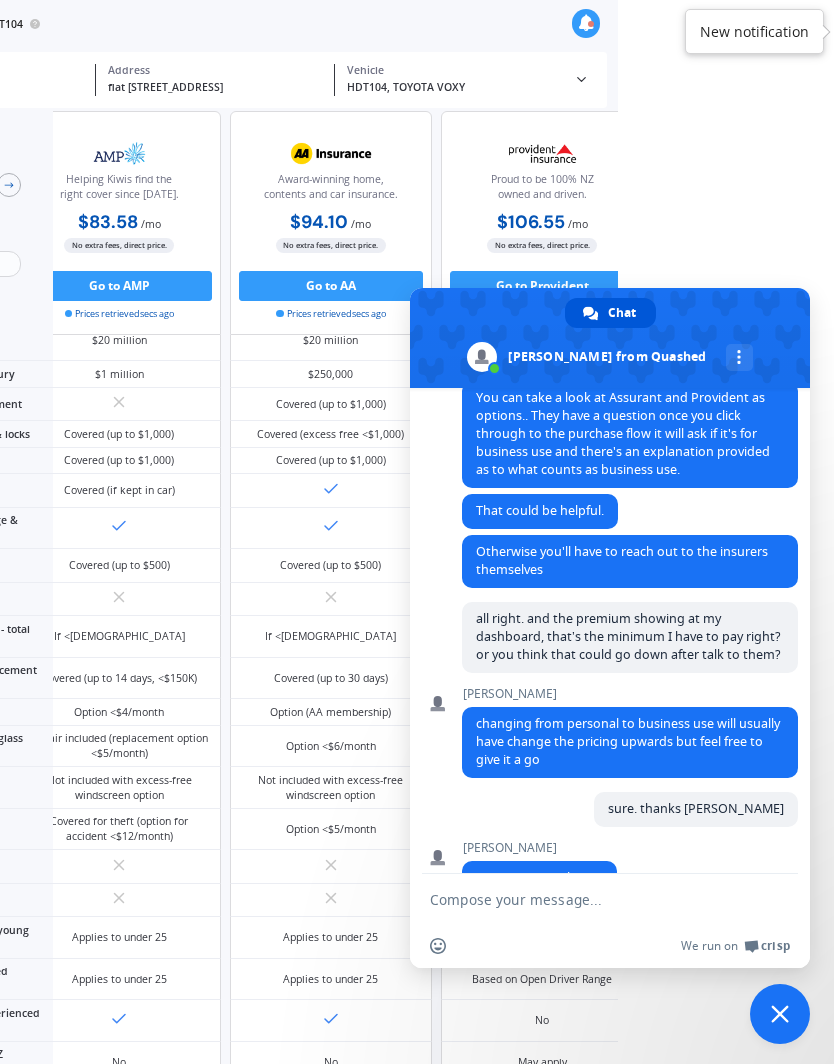 scroll, scrollTop: 662, scrollLeft: 0, axis: vertical 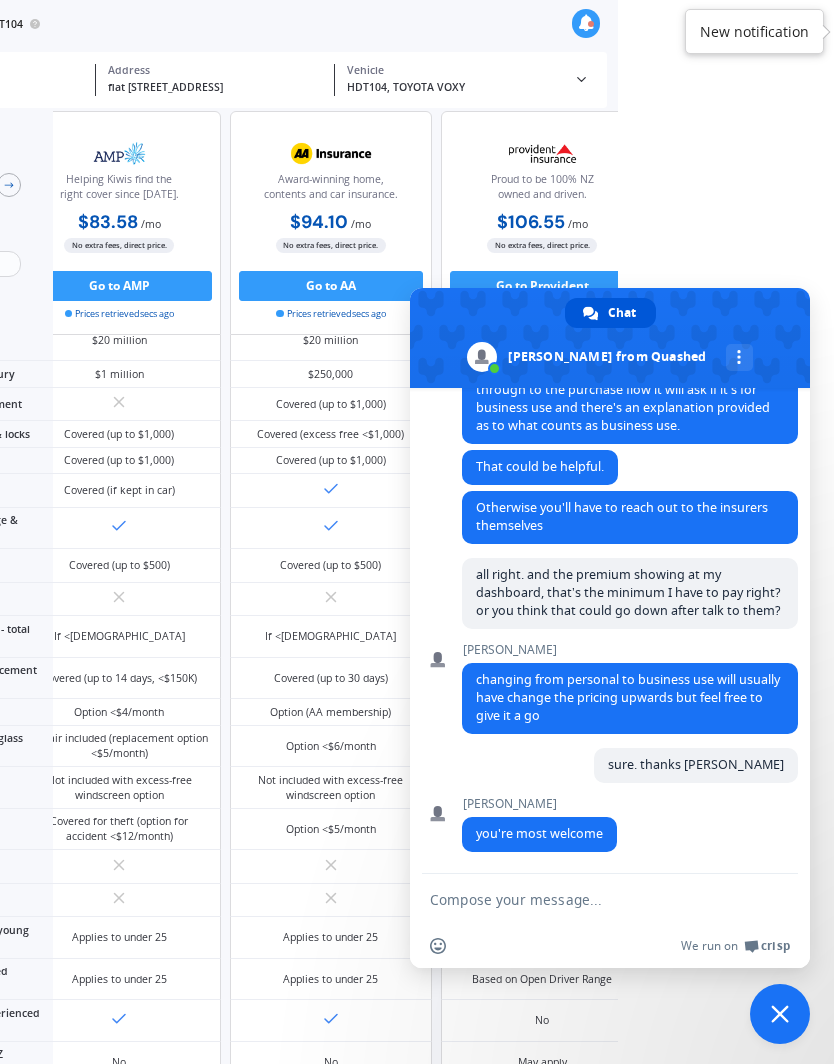 click at bounding box center (780, 1014) 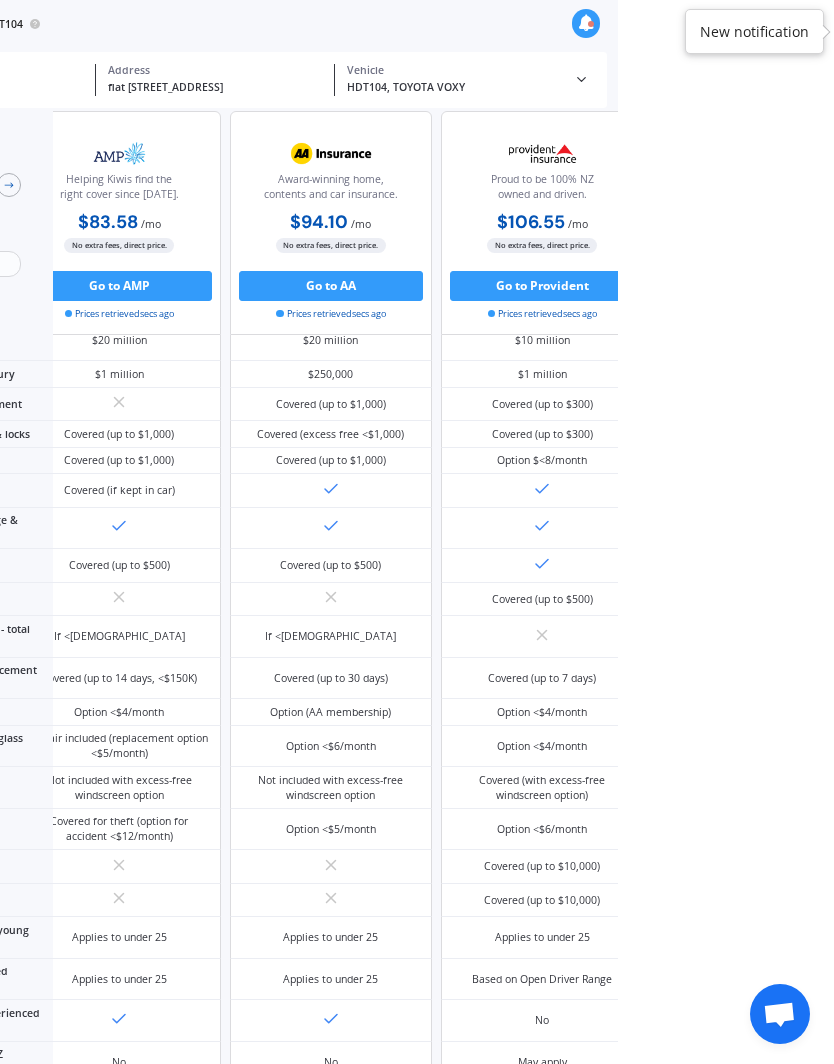 scroll, scrollTop: 0, scrollLeft: 216, axis: horizontal 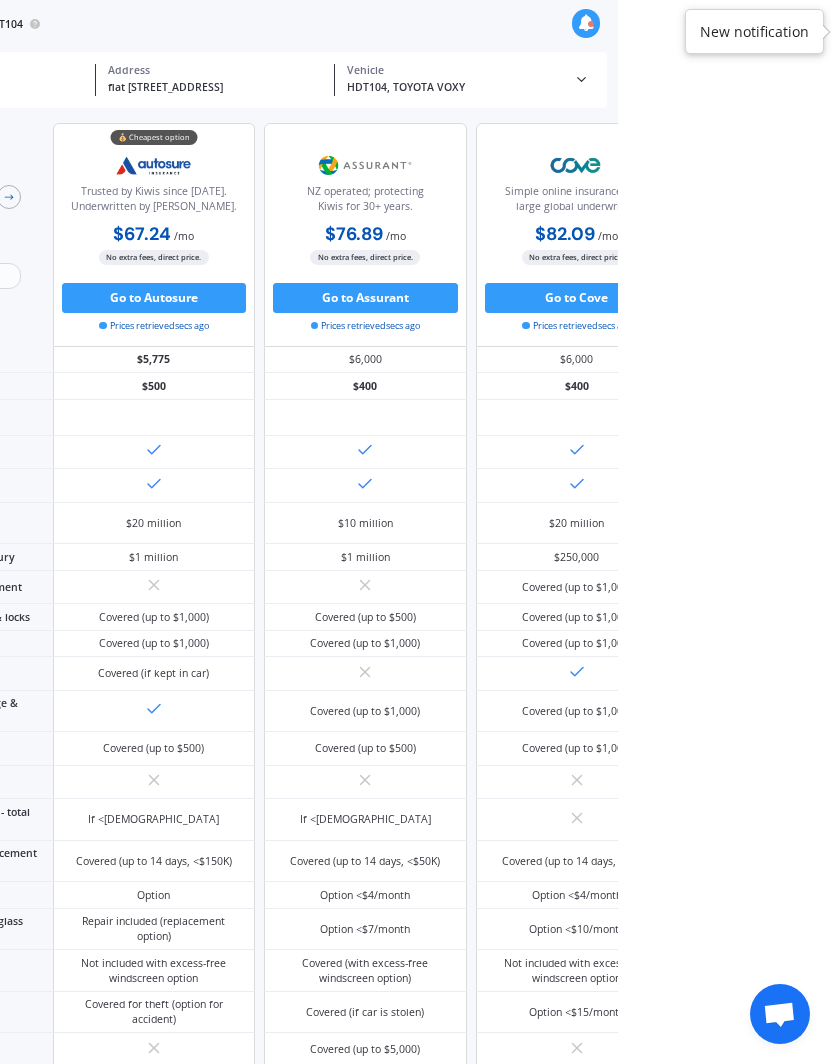 click at bounding box center (586, 23) 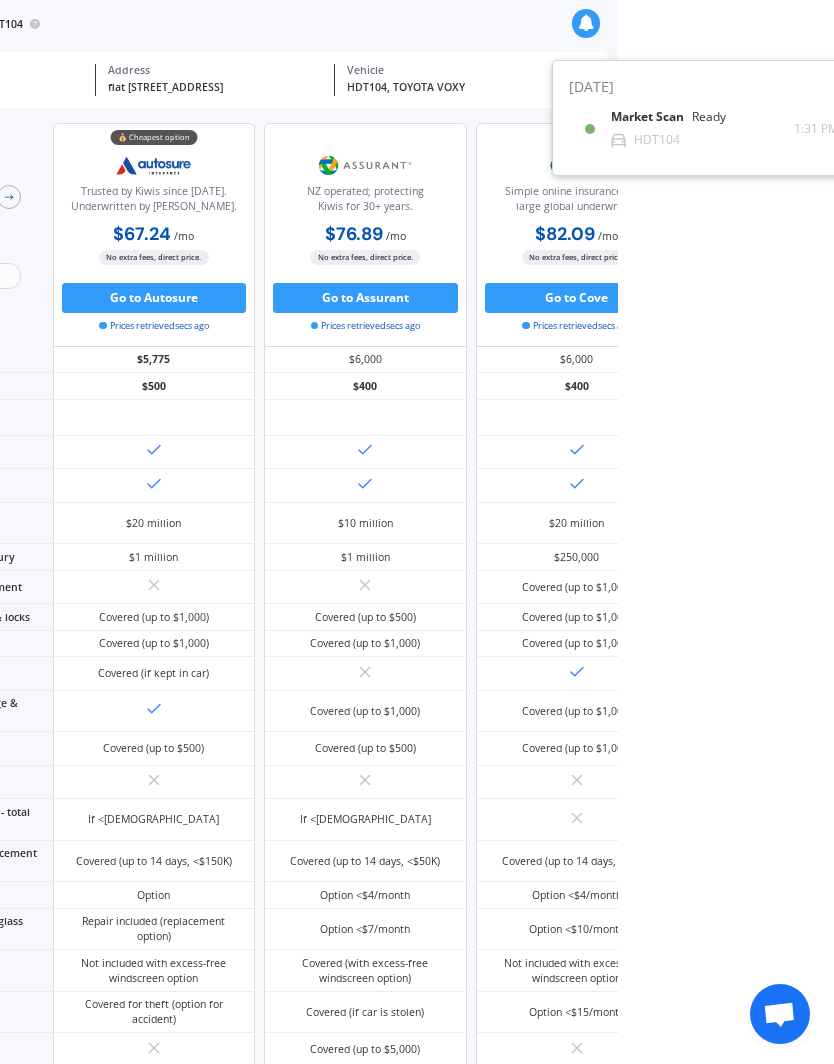 click on "We are experiencing high volume of  Market Scans . Just a heads up we will have your results ready as soon as possible. My Dashboard Market Scan Explore insurance Notifications [PERSON_NAME] Submit feedback Log out Market Scan for HDT104  Market Scan for HDT104  [PERSON_NAME] Policy owner flat [STREET_ADDRESS] Address HDT104, TOYOTA VOXY Vehicle Policy owner [PERSON_NAME]   Address flat [STREET_ADDRESS]   HDT104, TOYOTA VOXY   Address flat [STREET_ADDRESS] ( 8023 )   Date of birth [DEMOGRAPHIC_DATA] ([DEMOGRAPHIC_DATA].)   Licence type NZ Full   Driving experience 5+ years   Accident history None   Insurance type Comprehensive   (update) Preferred sum insured $6,000   (update) Preferred excess $100   (update) Make TOYOTA   Model VOXY   Submodel (ALL)   Finance No   We've found 6  options Payment frequency Monthly Yearly 💰 Cheapest option Trusted by Kiwis since [DATE]. Underwritten by [PERSON_NAME]. $67.24   /  mo $739.53   /  yr   /" at bounding box center [201, 532] 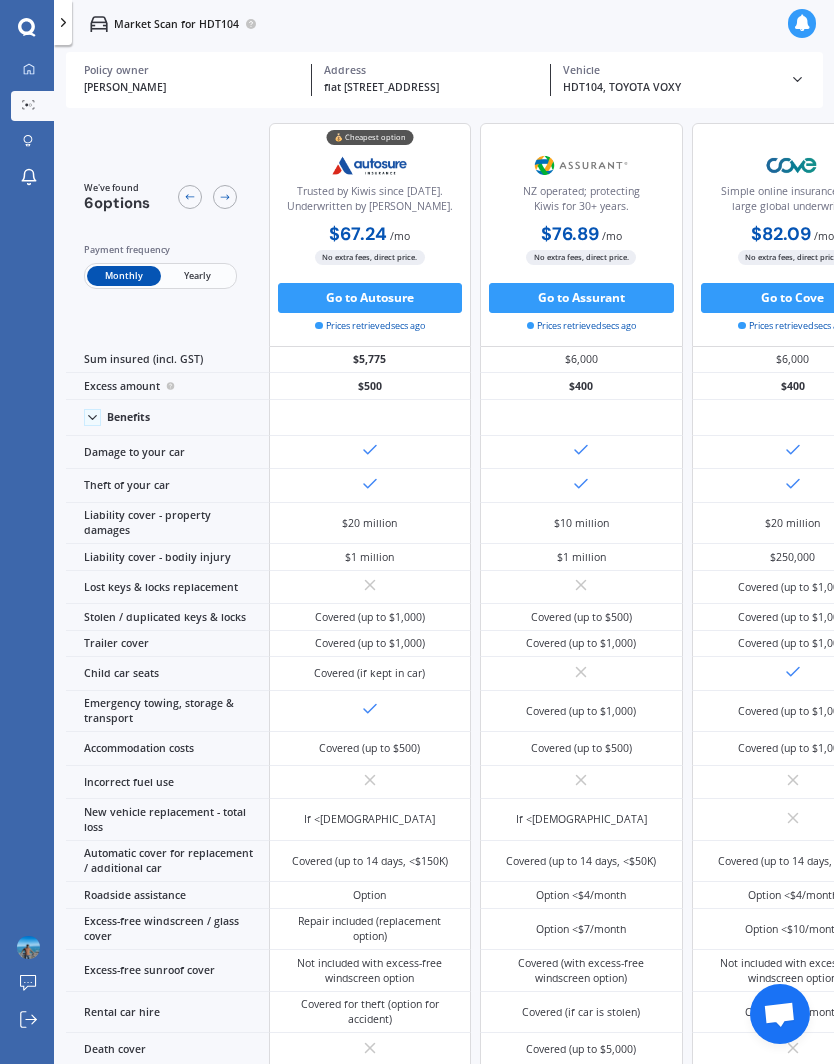 click 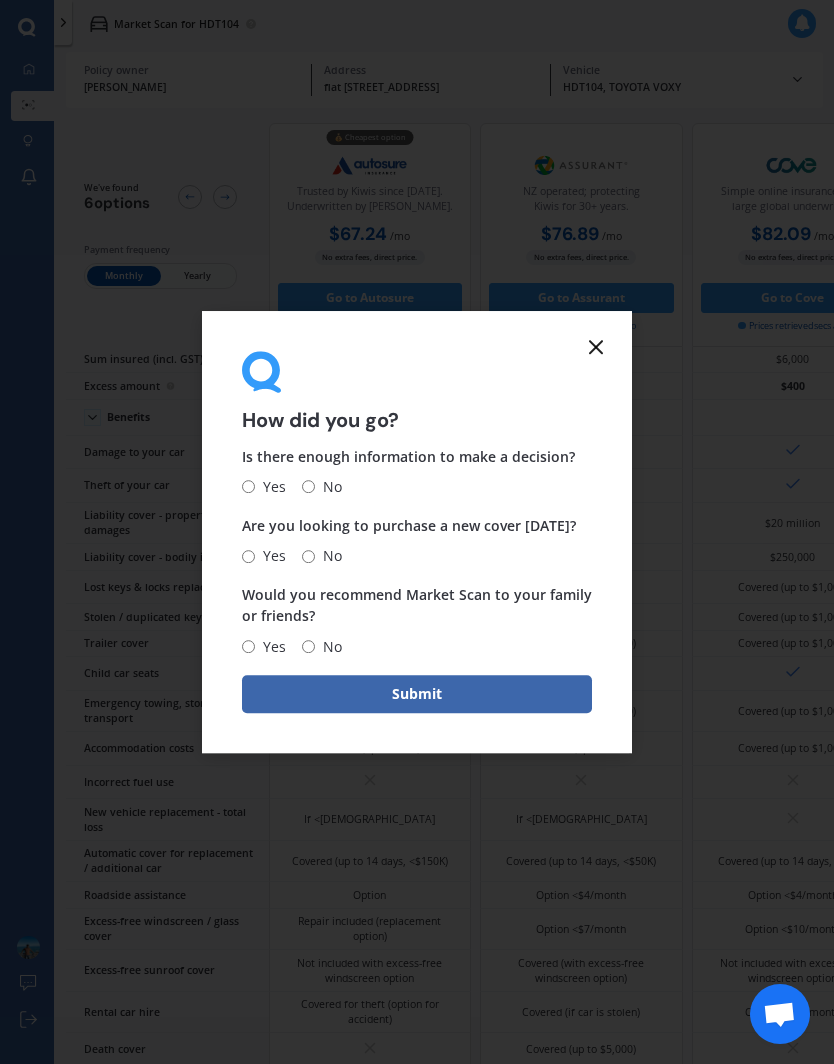 click on "No" at bounding box center [328, 487] 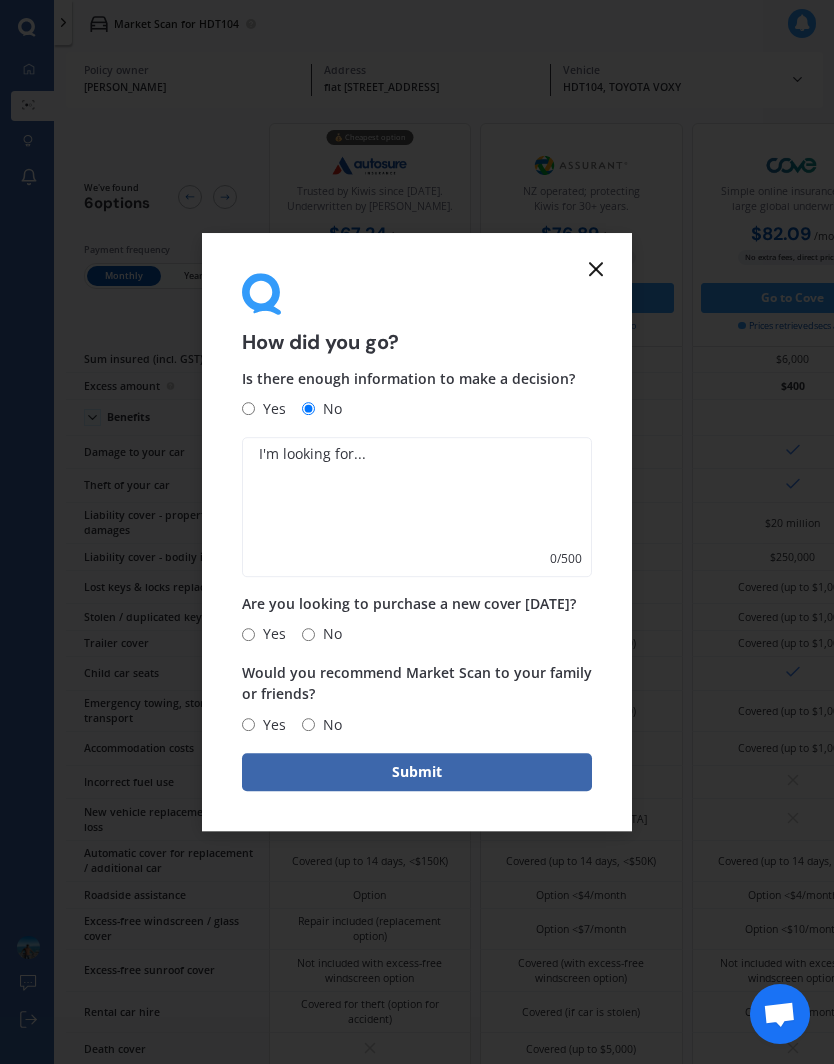 click 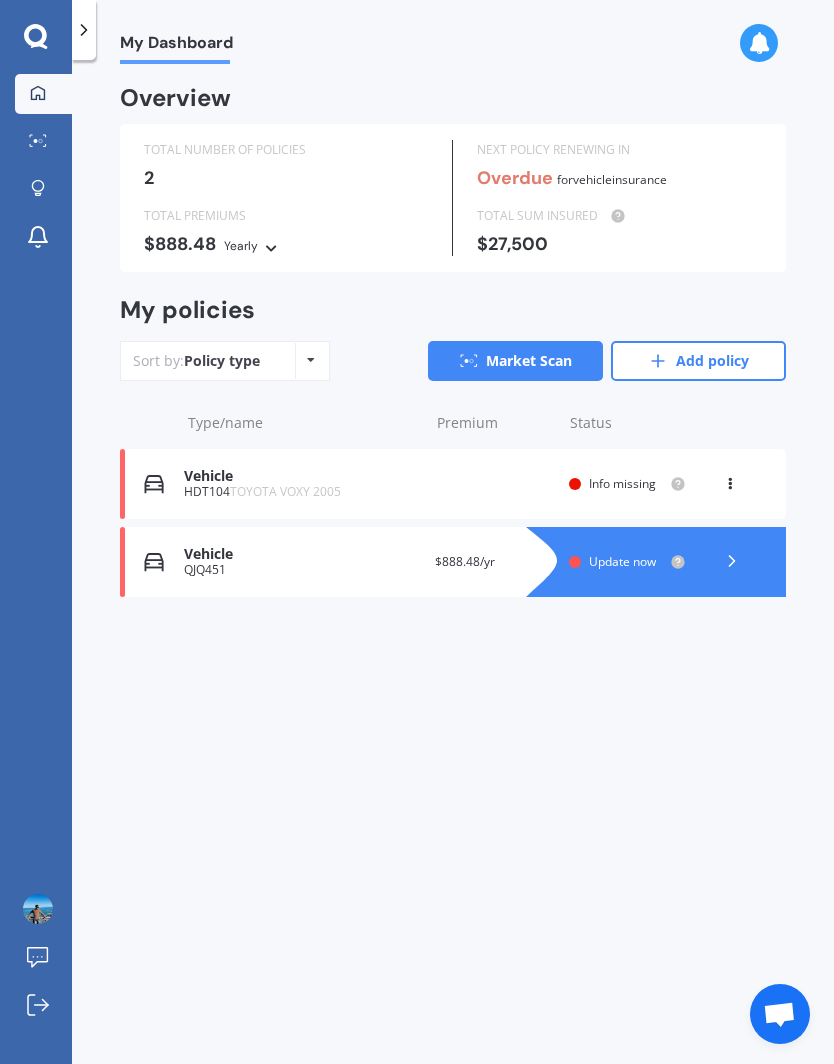 click at bounding box center (38, 909) 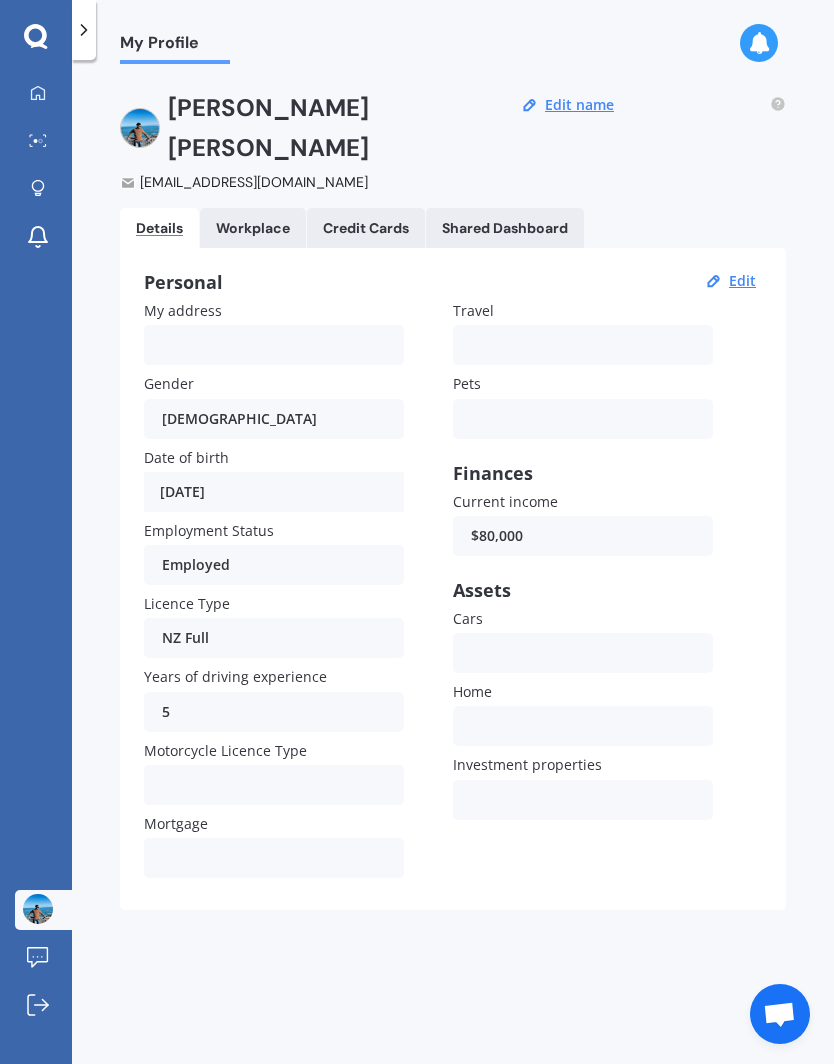 click on "Submit feedback" at bounding box center [43, 958] 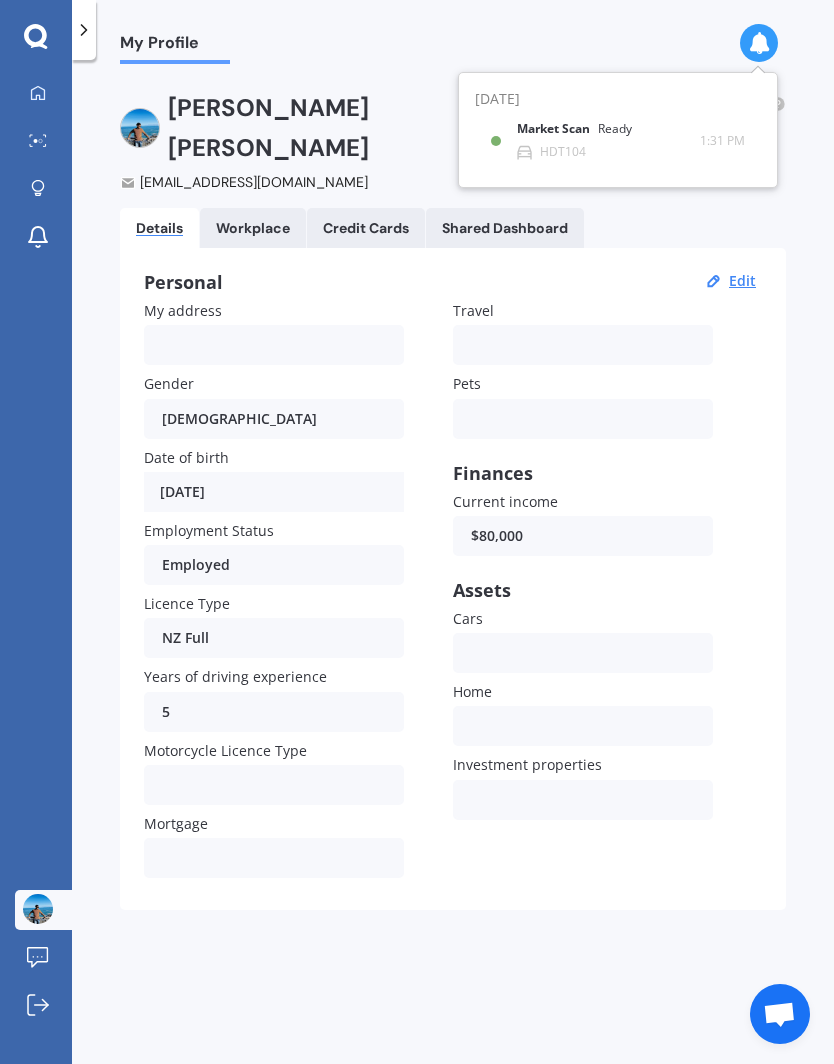 click 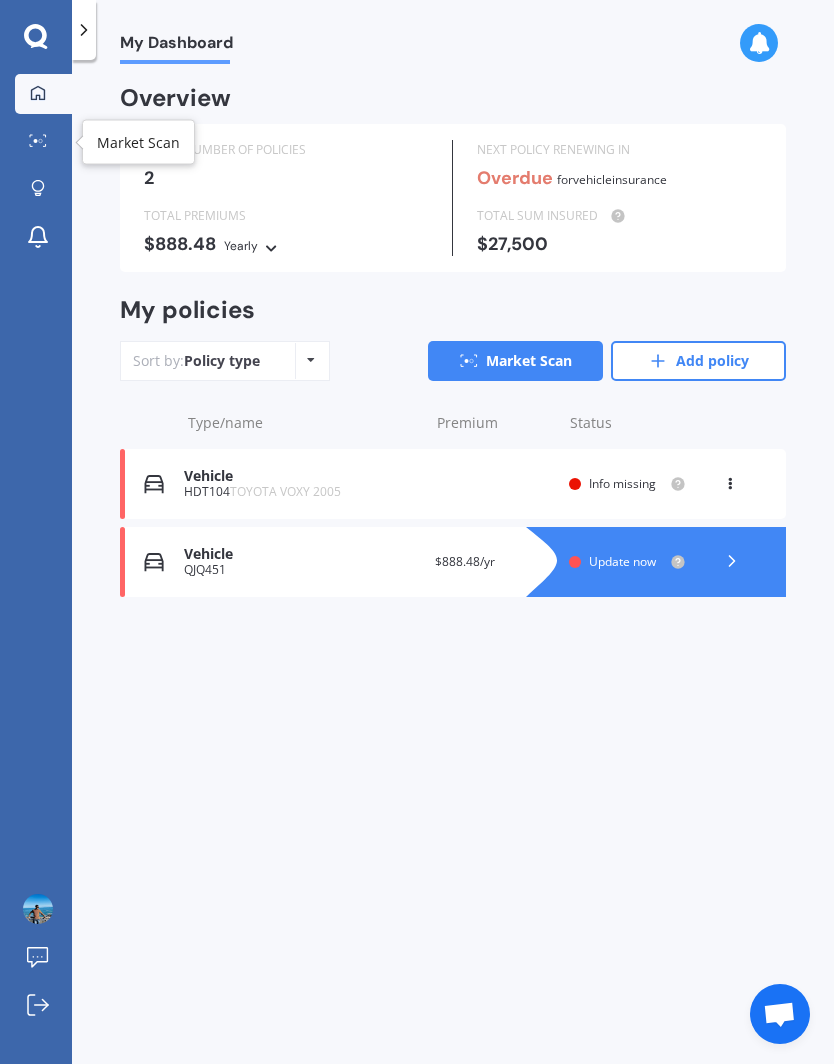 click on "Market Scan" at bounding box center [43, 142] 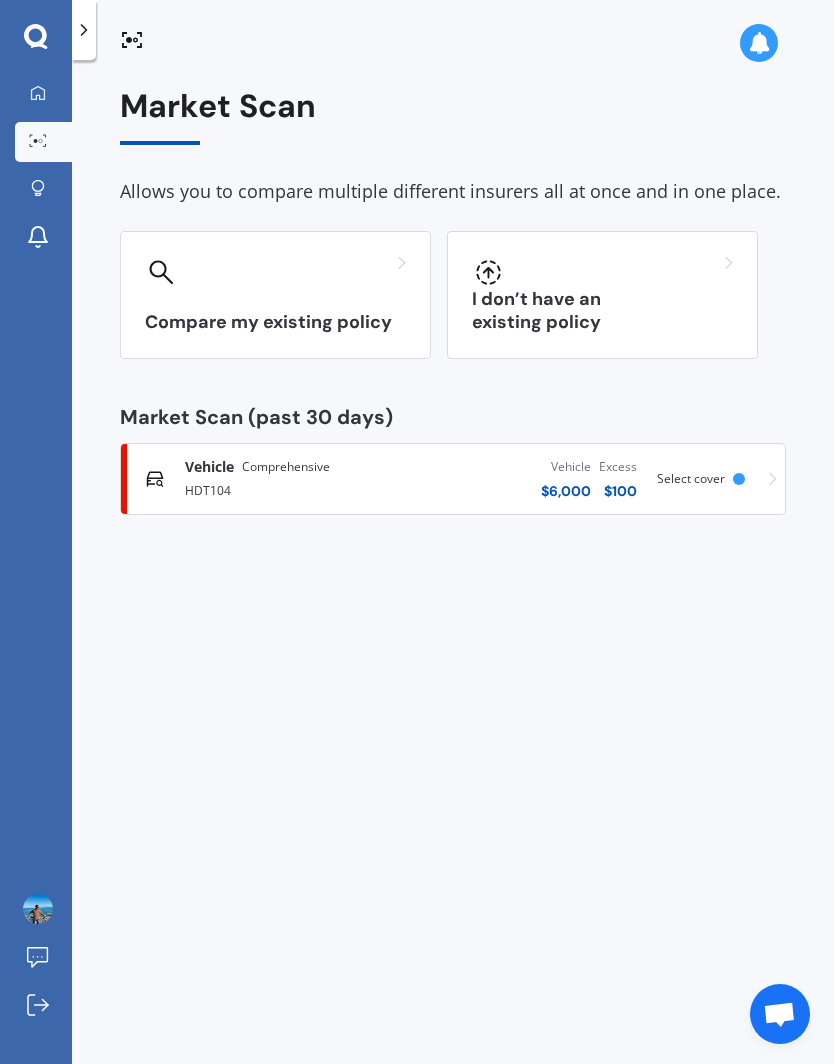 click at bounding box center [84, 30] 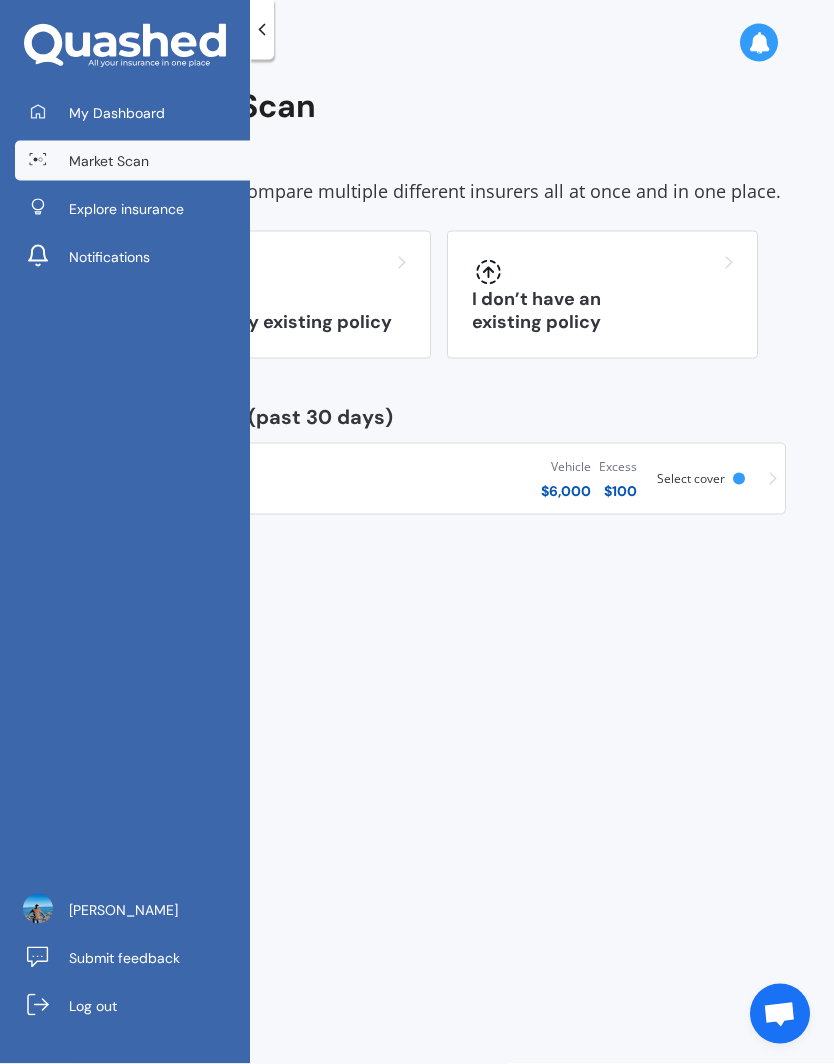 scroll, scrollTop: 87, scrollLeft: 0, axis: vertical 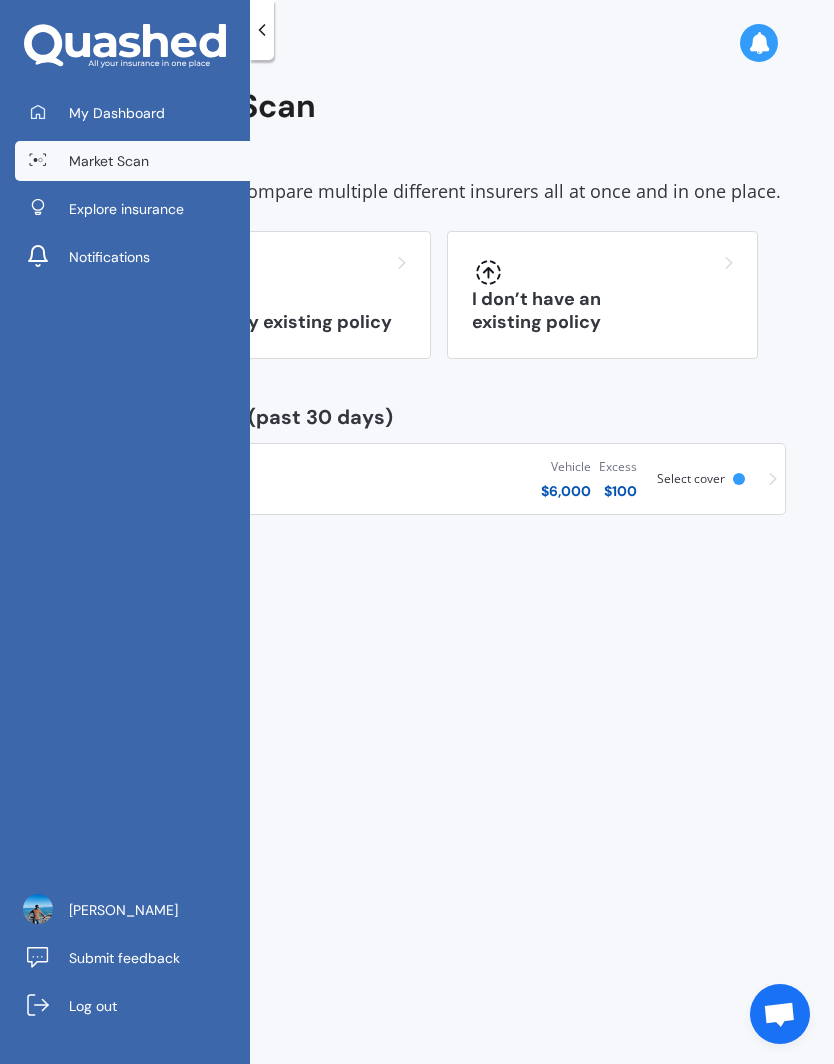 click on "Log out" at bounding box center (93, 1006) 